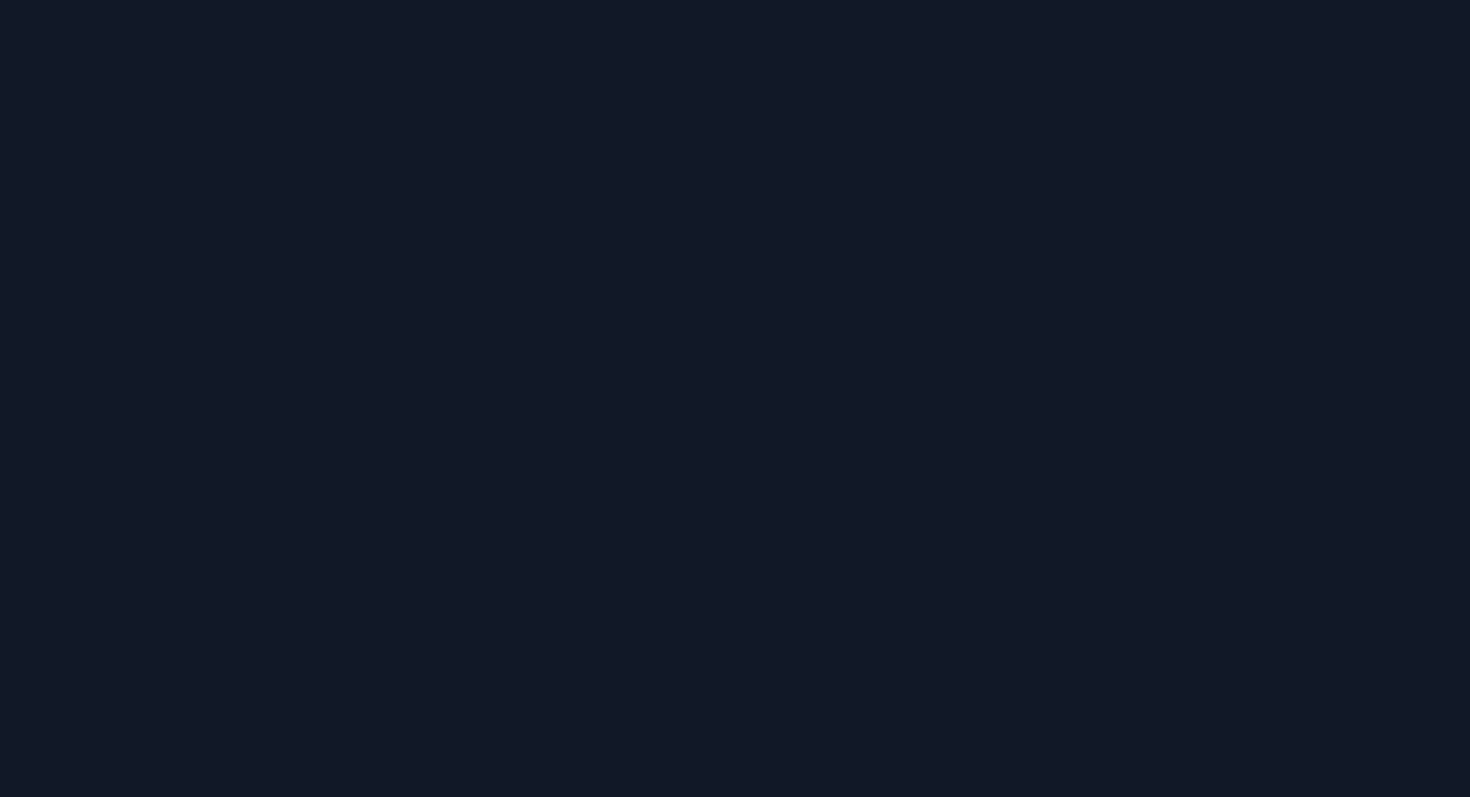 scroll, scrollTop: 0, scrollLeft: 0, axis: both 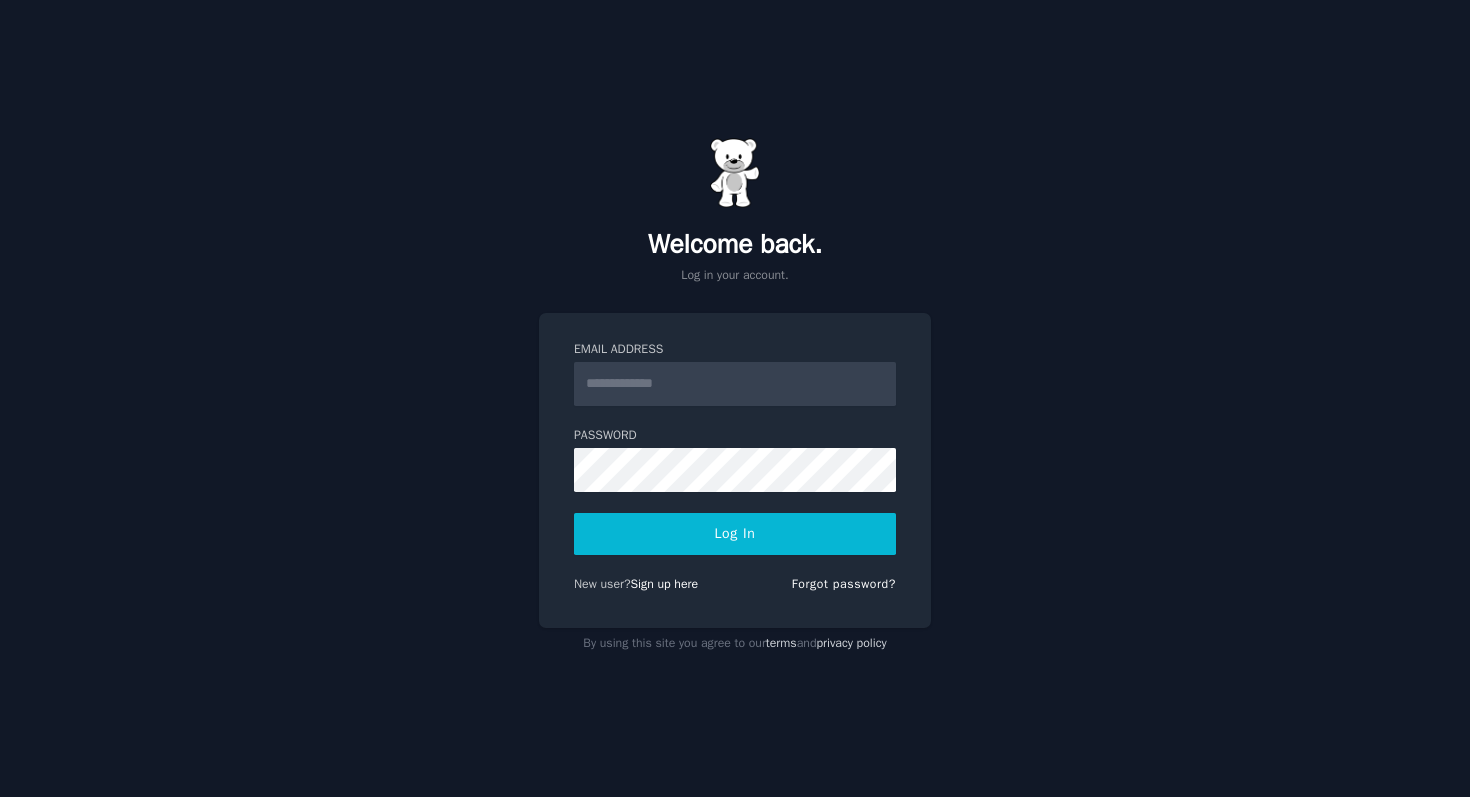 click on "Email Address" at bounding box center [735, 384] 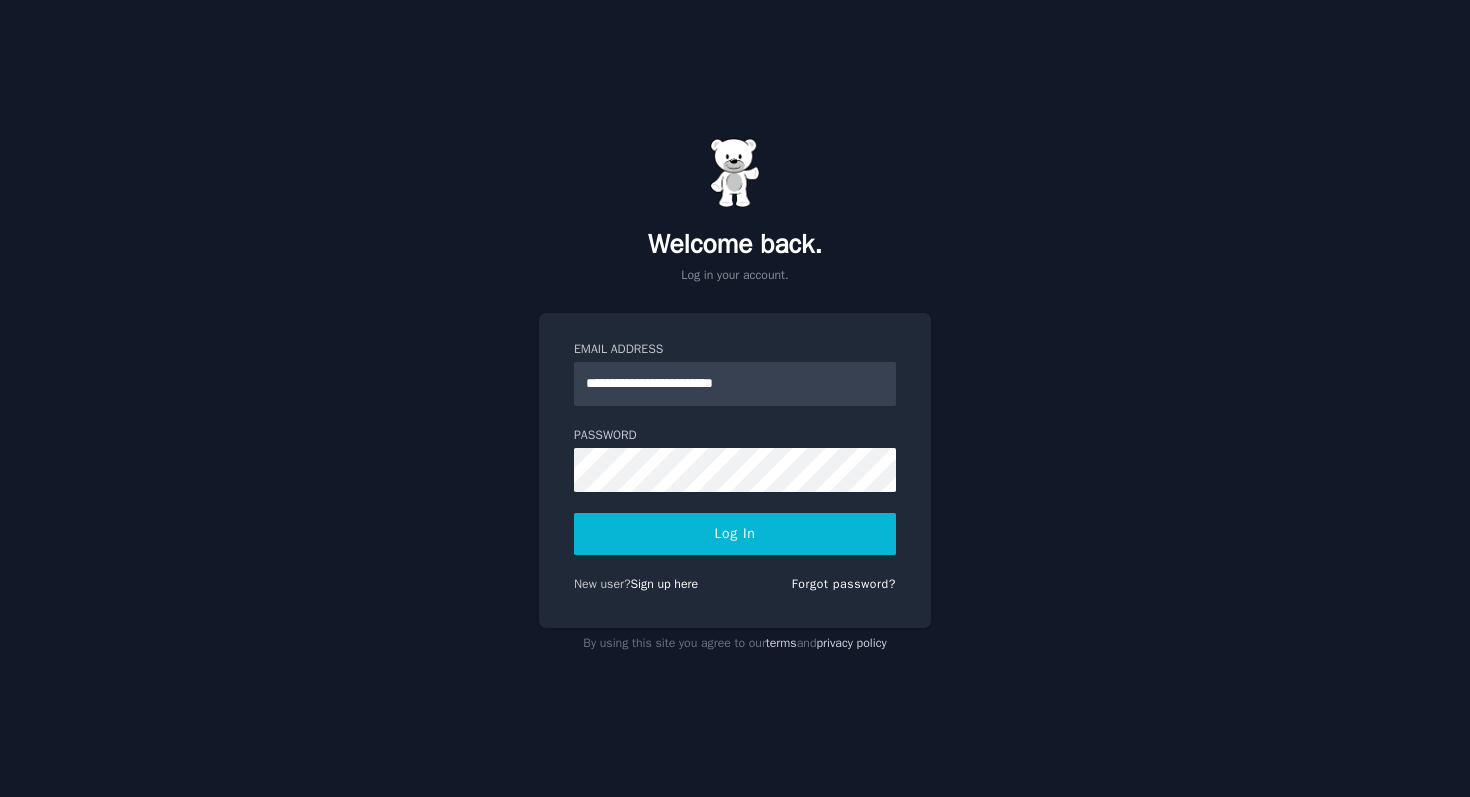 click on "Log In" at bounding box center (735, 534) 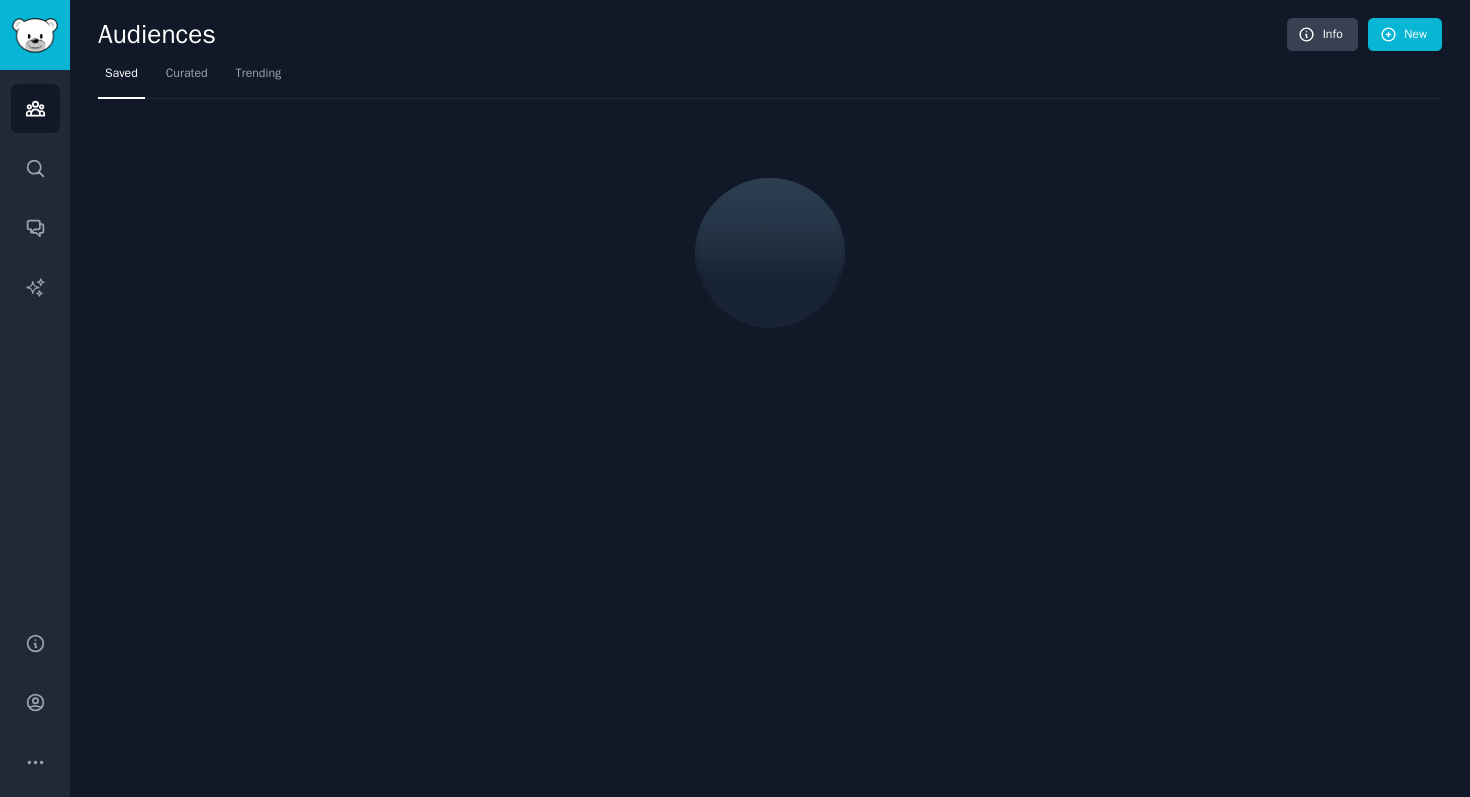 scroll, scrollTop: 0, scrollLeft: 0, axis: both 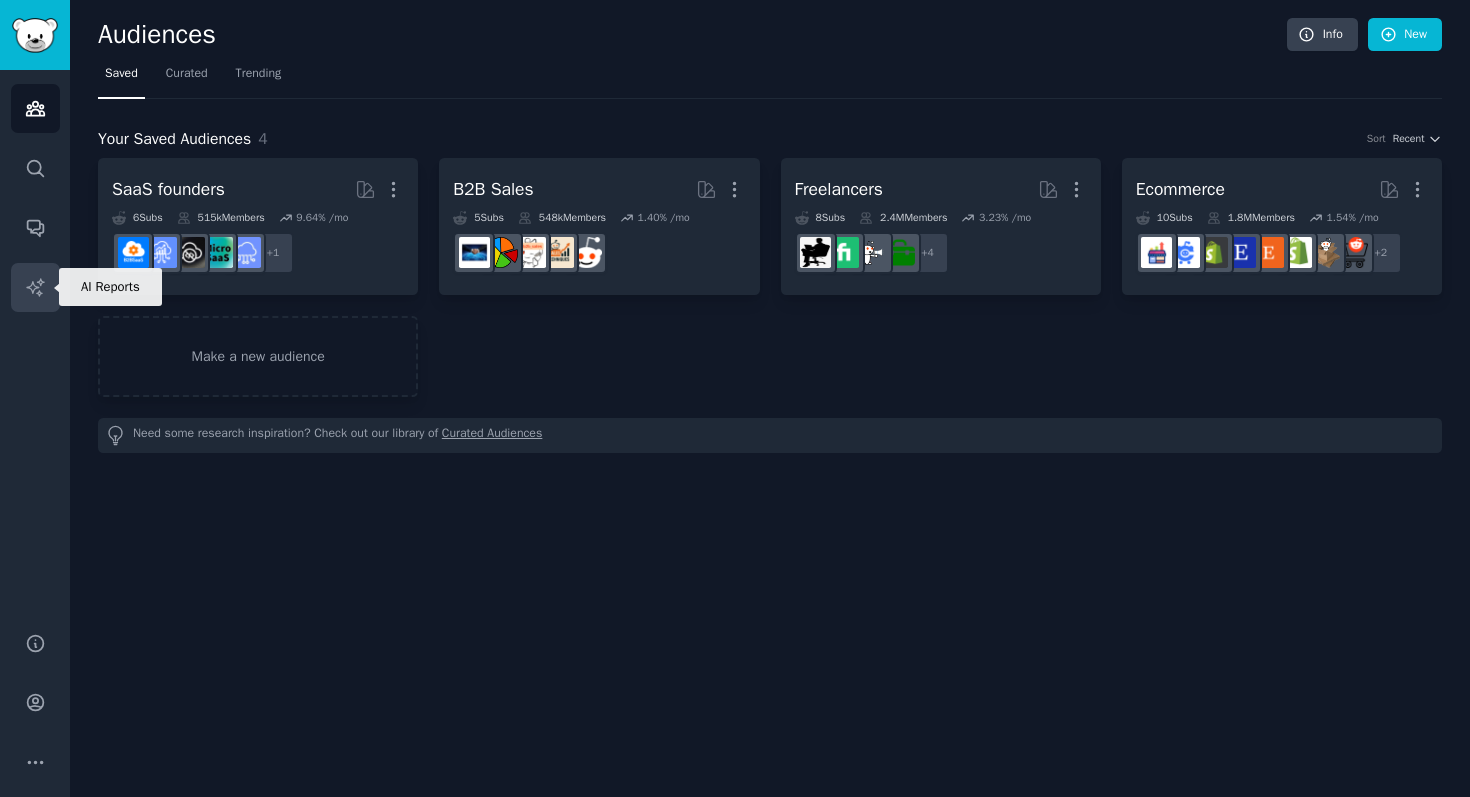 click 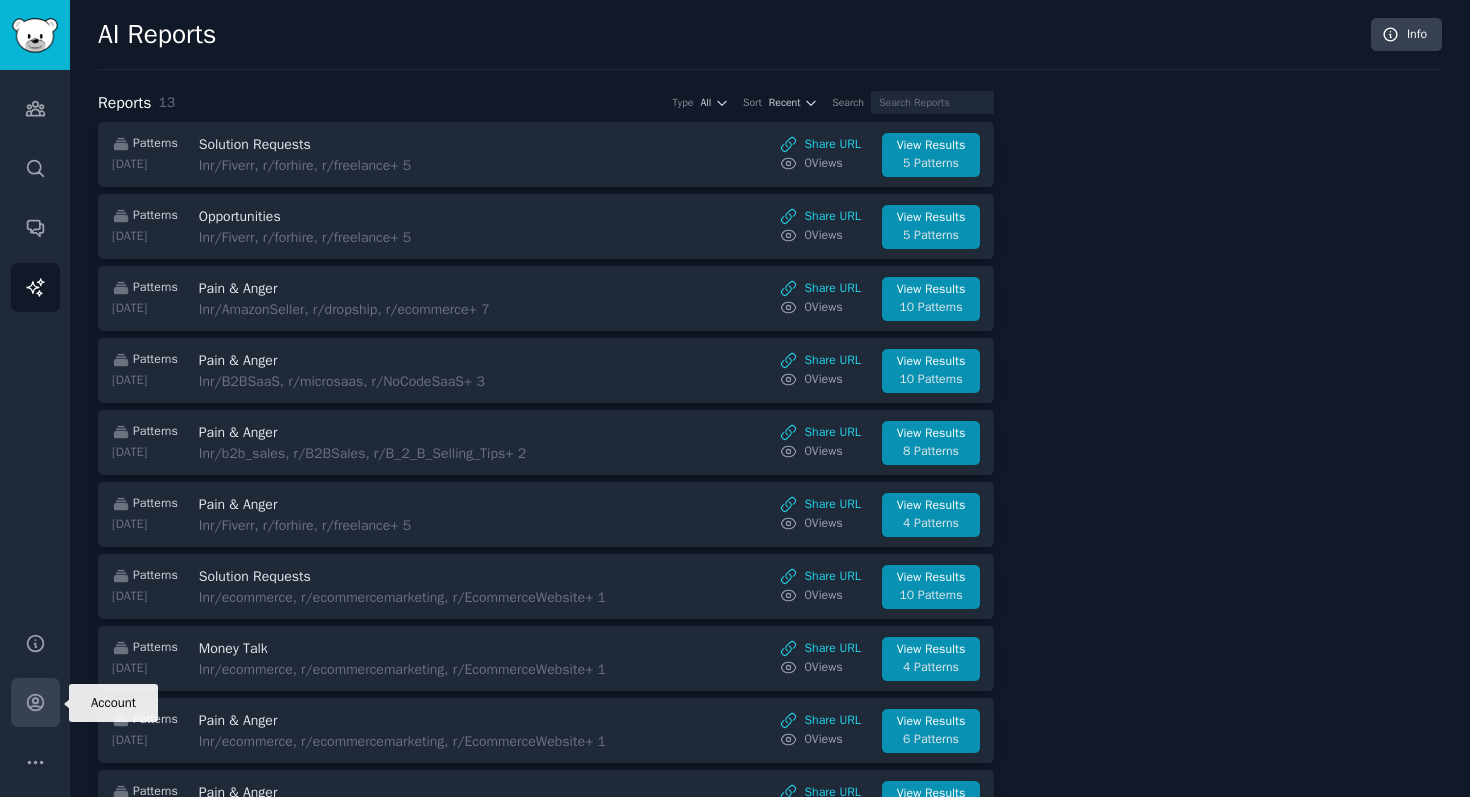 click 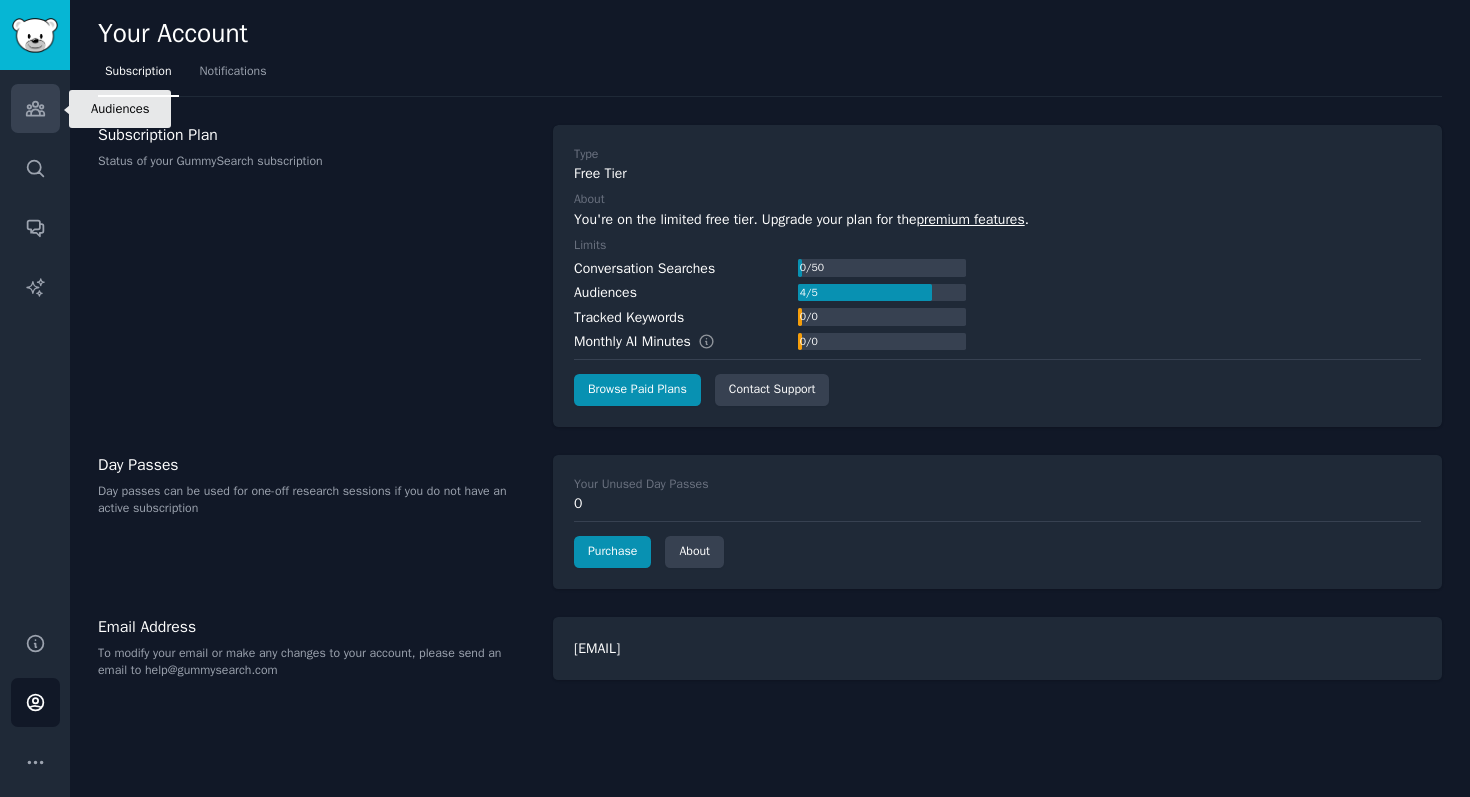 click 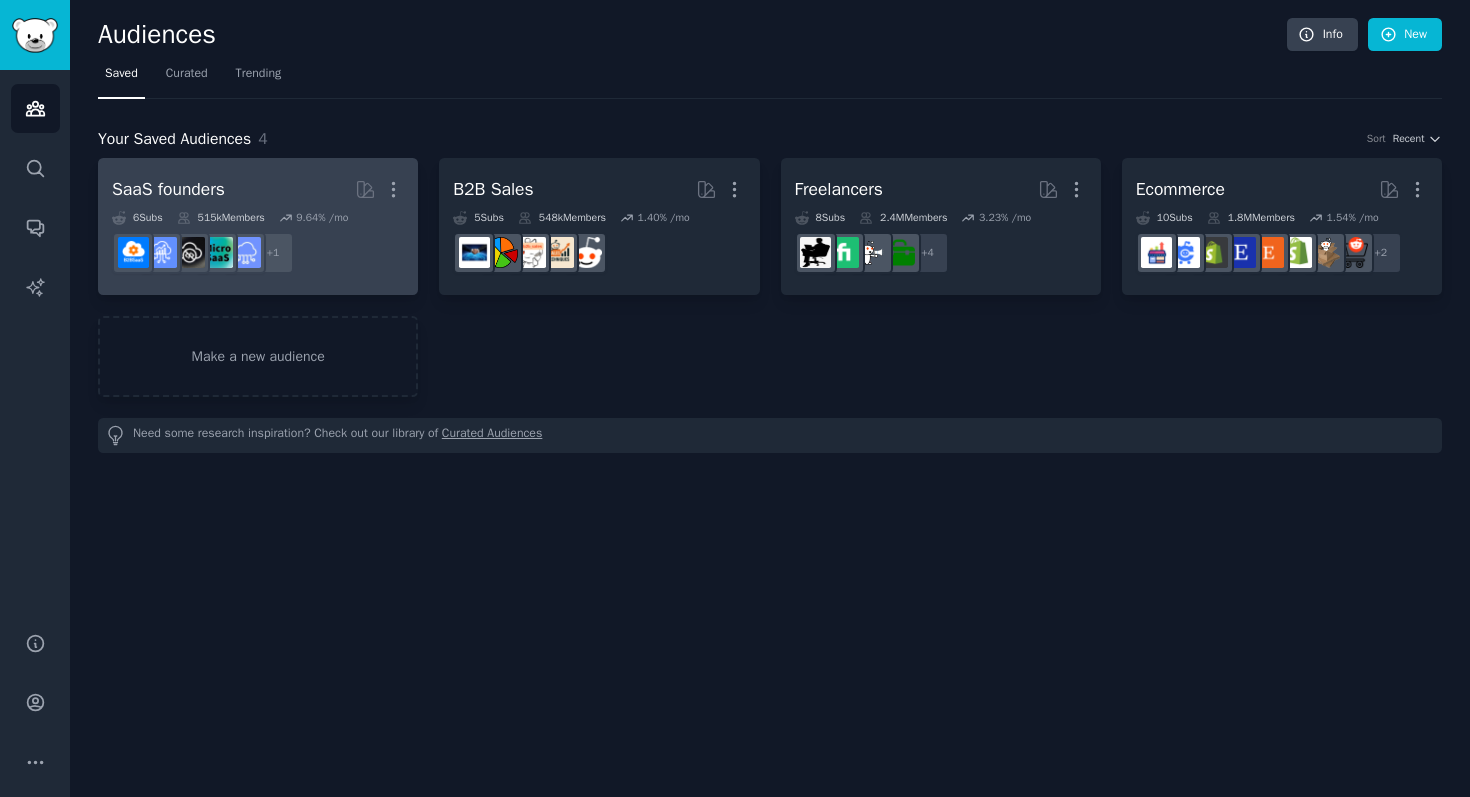 click on "+ 1" at bounding box center [258, 253] 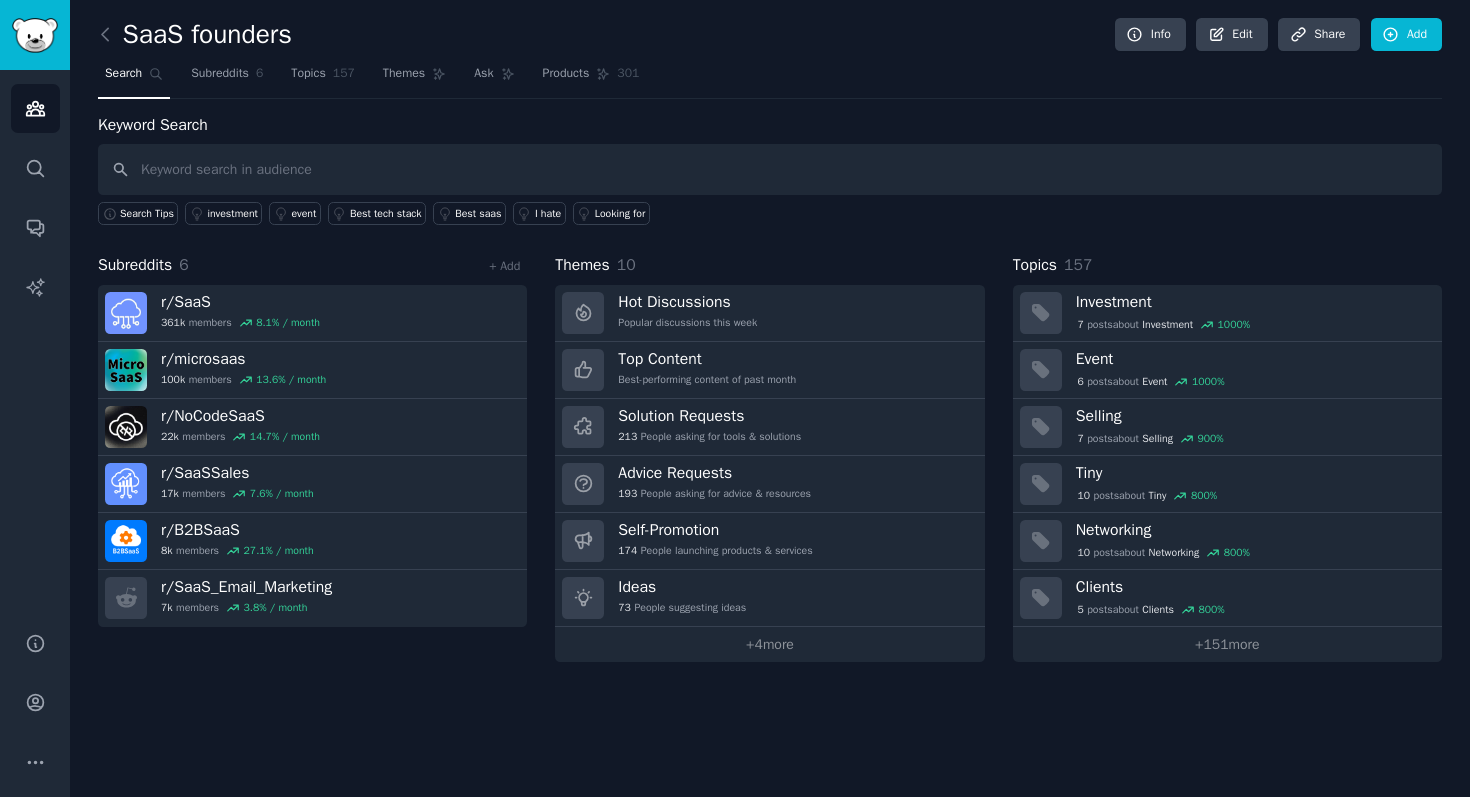 click on "Search Subreddits 6 Topics 157 Themes Ask Products 301" at bounding box center [770, 78] 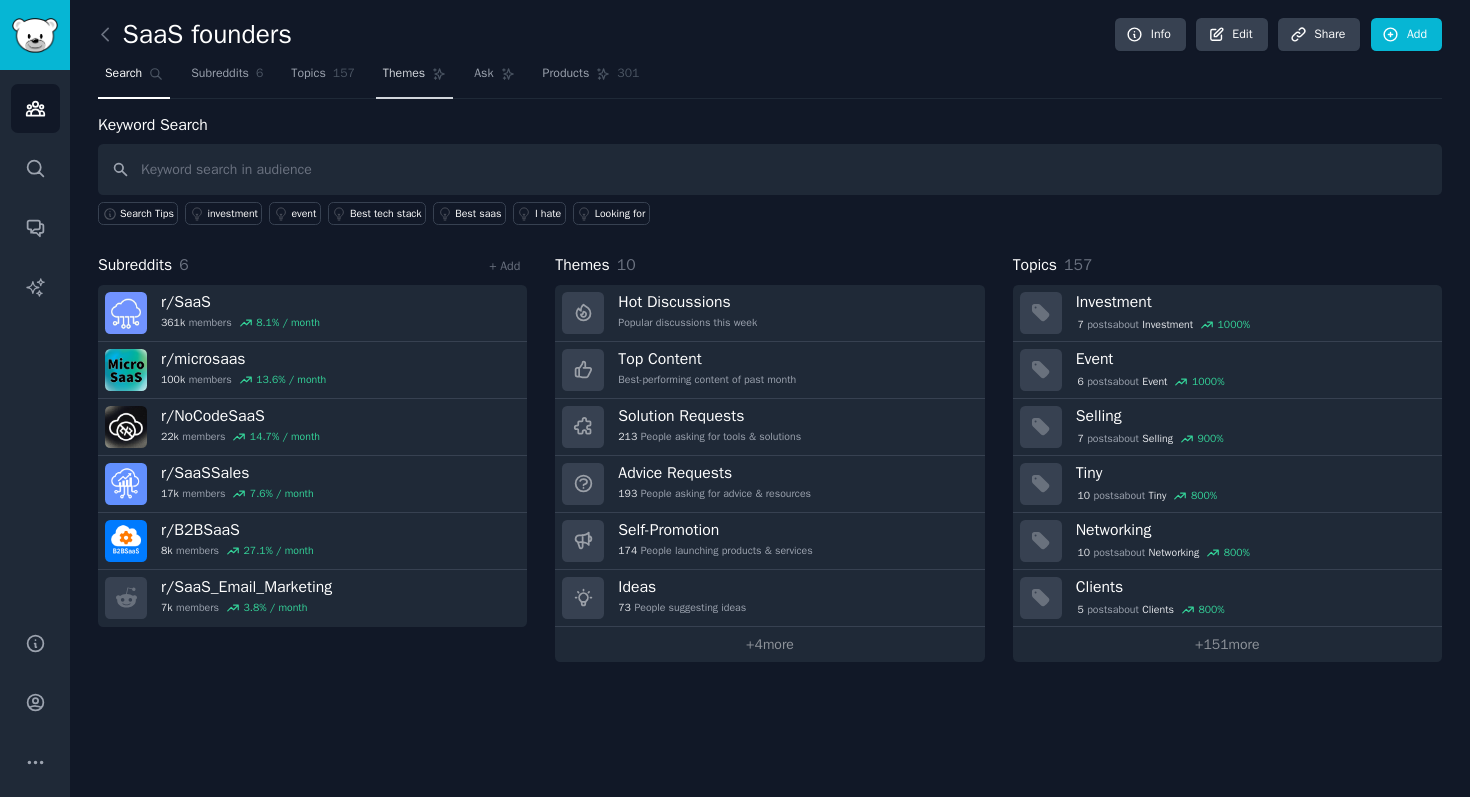 click on "Themes" at bounding box center [404, 74] 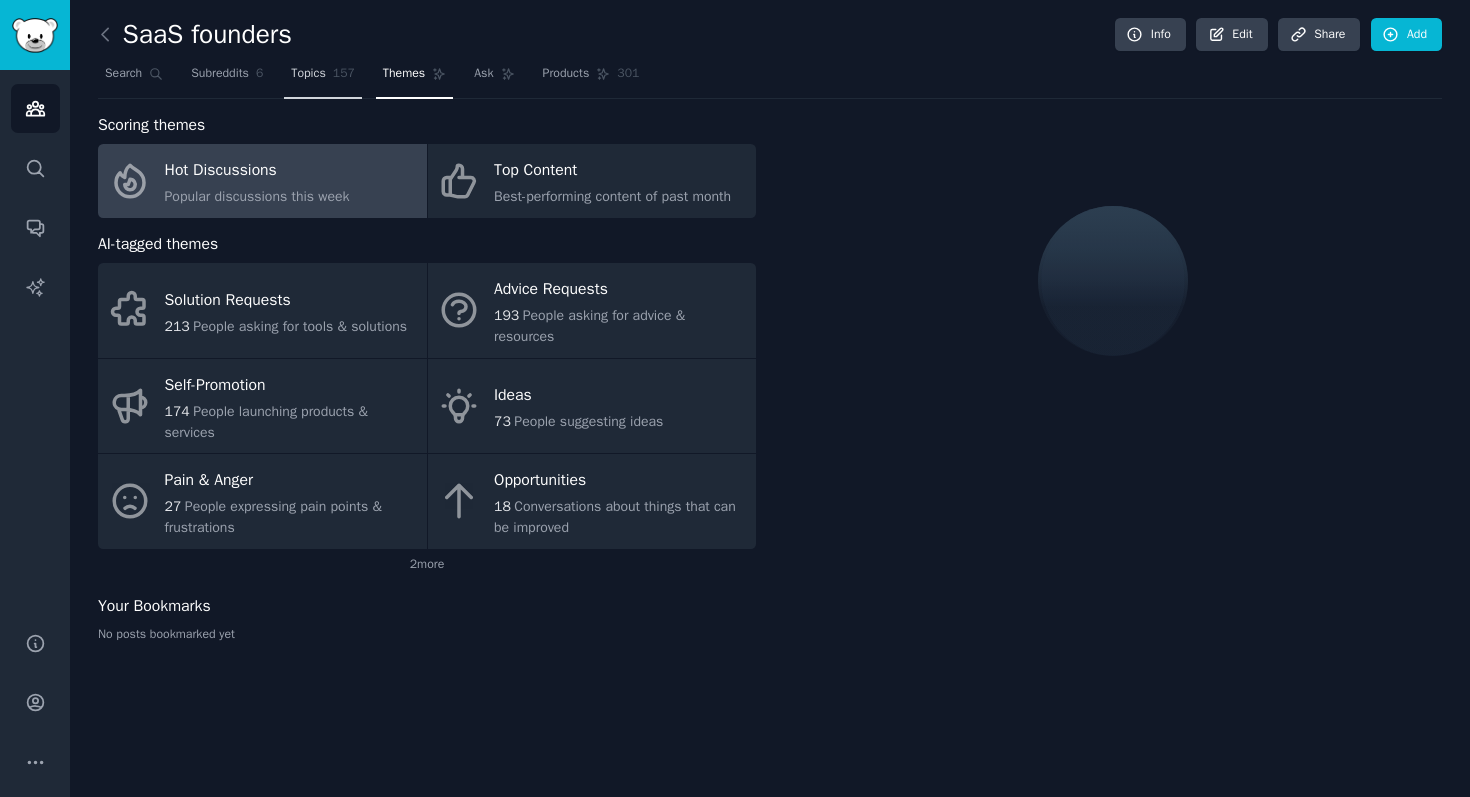 click on "Topics 157" at bounding box center [323, 78] 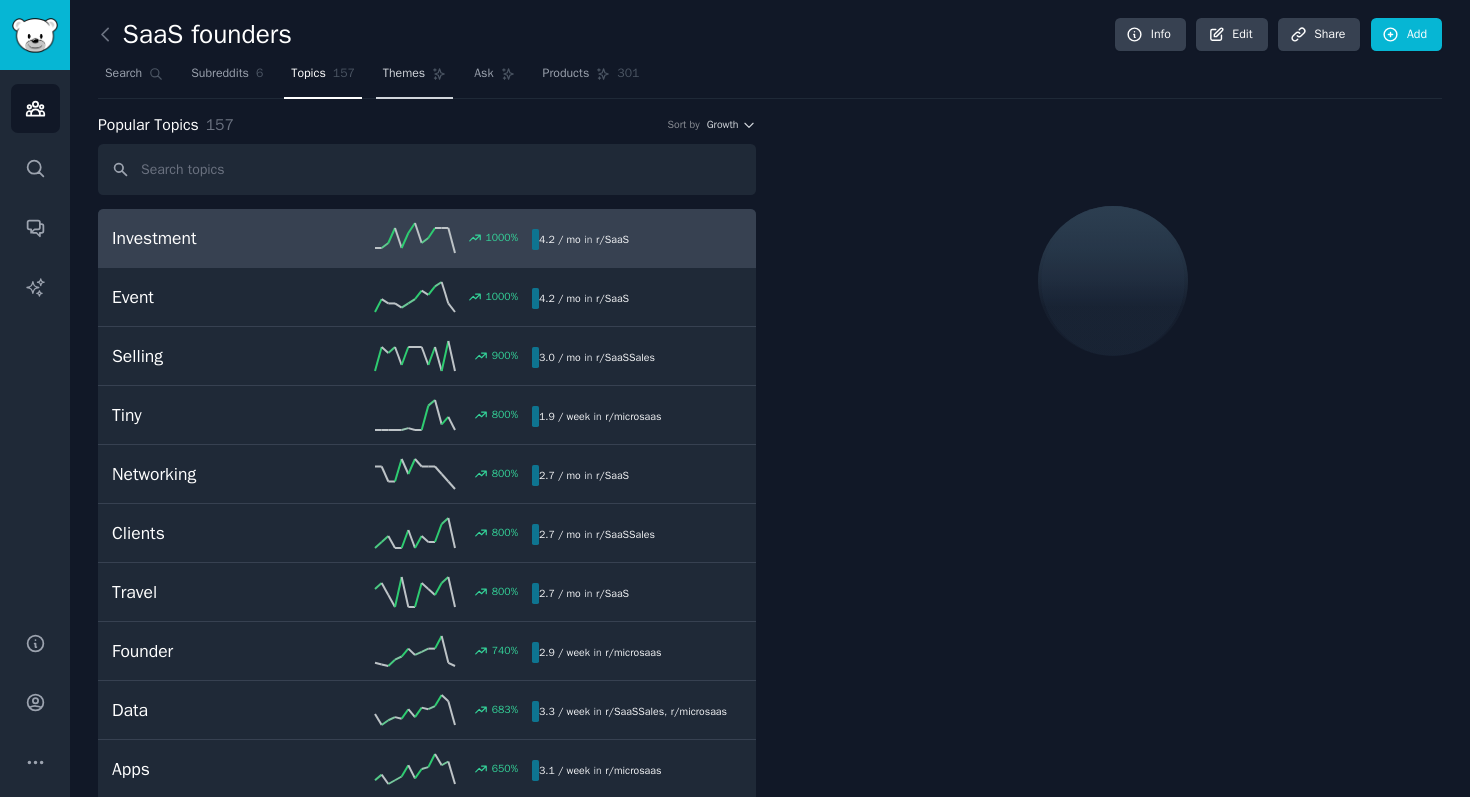 click on "Themes" at bounding box center (404, 74) 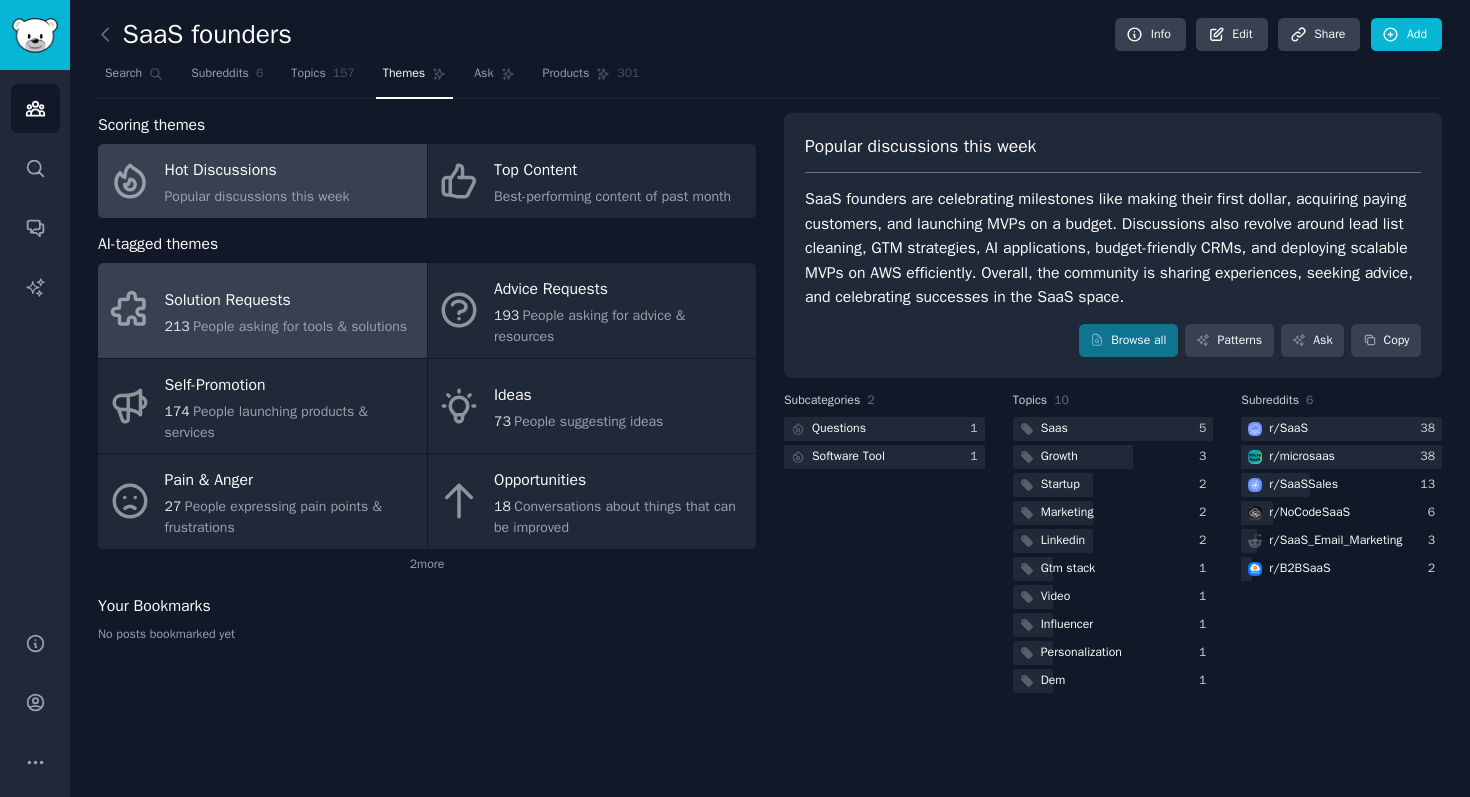 click on "People asking for tools & solutions" at bounding box center [300, 326] 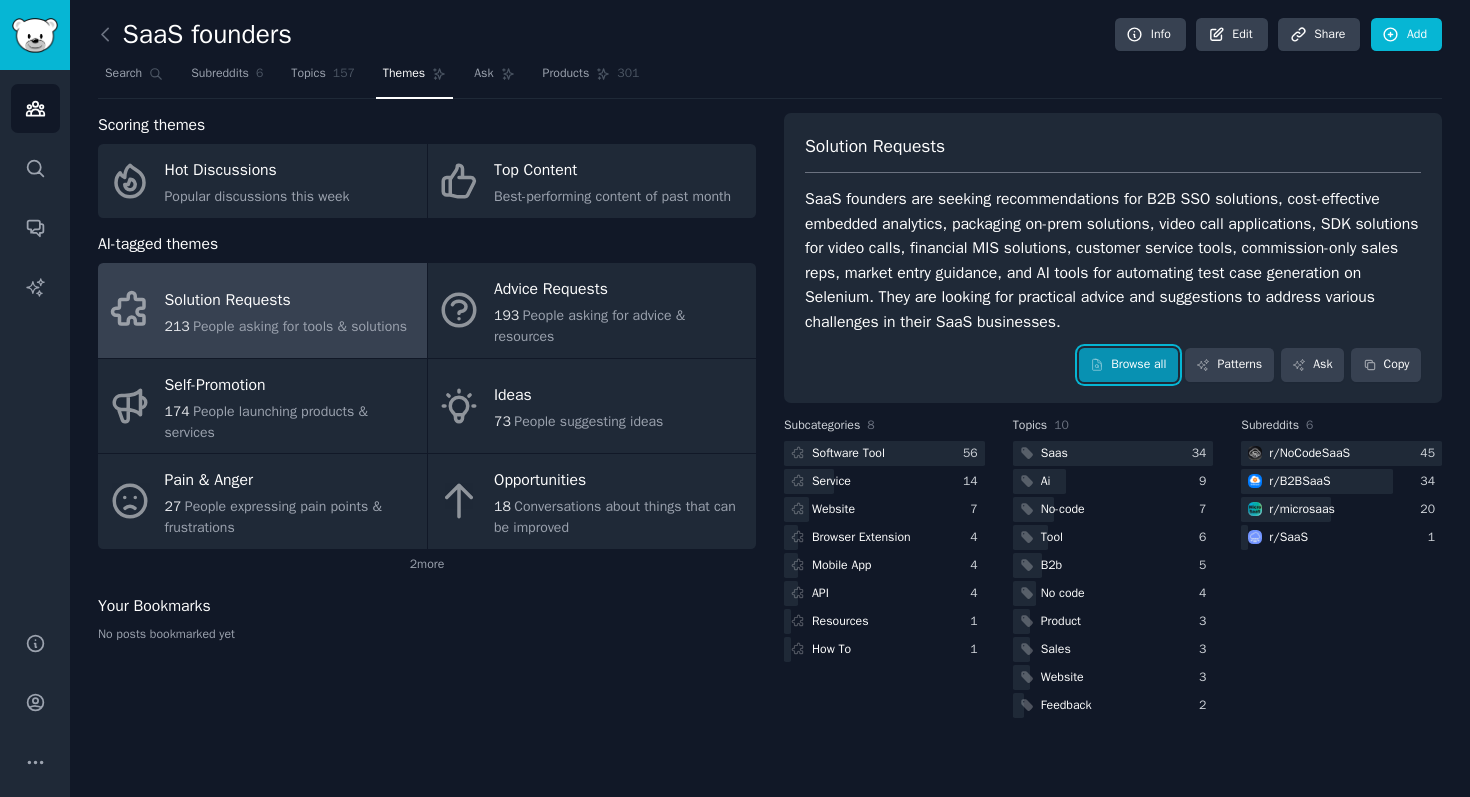 click on "Browse all" at bounding box center (1128, 365) 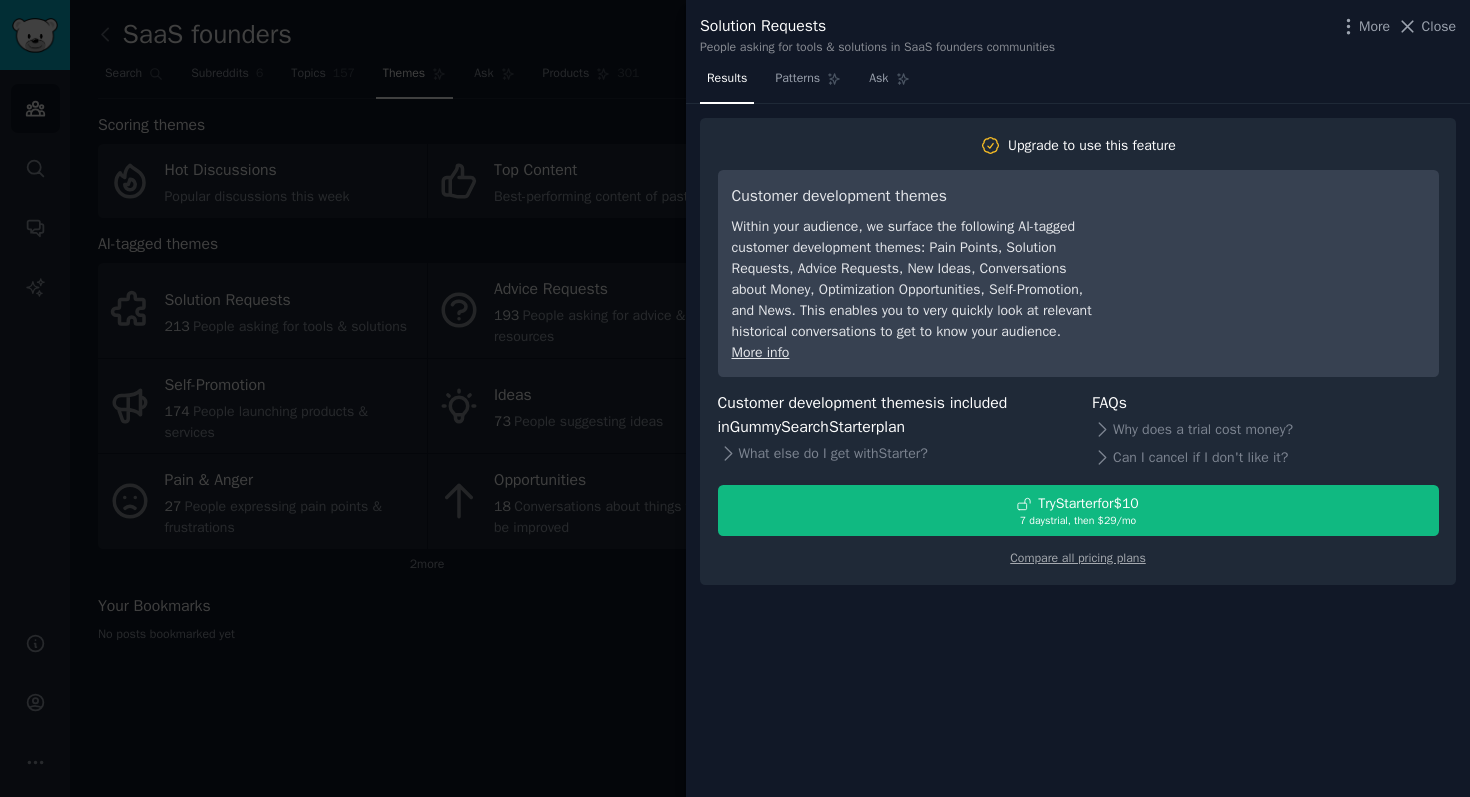 type 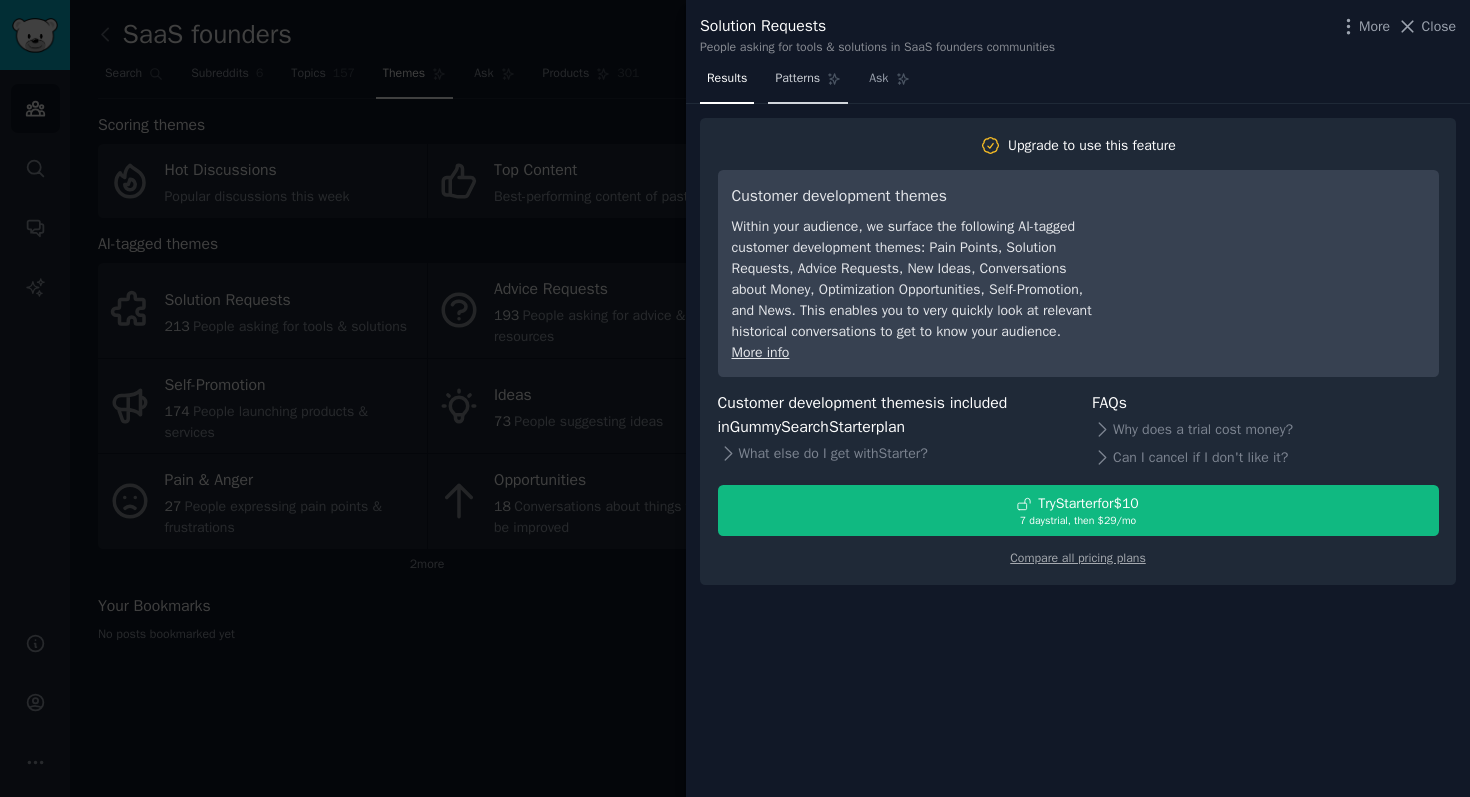 click on "Patterns" at bounding box center [797, 79] 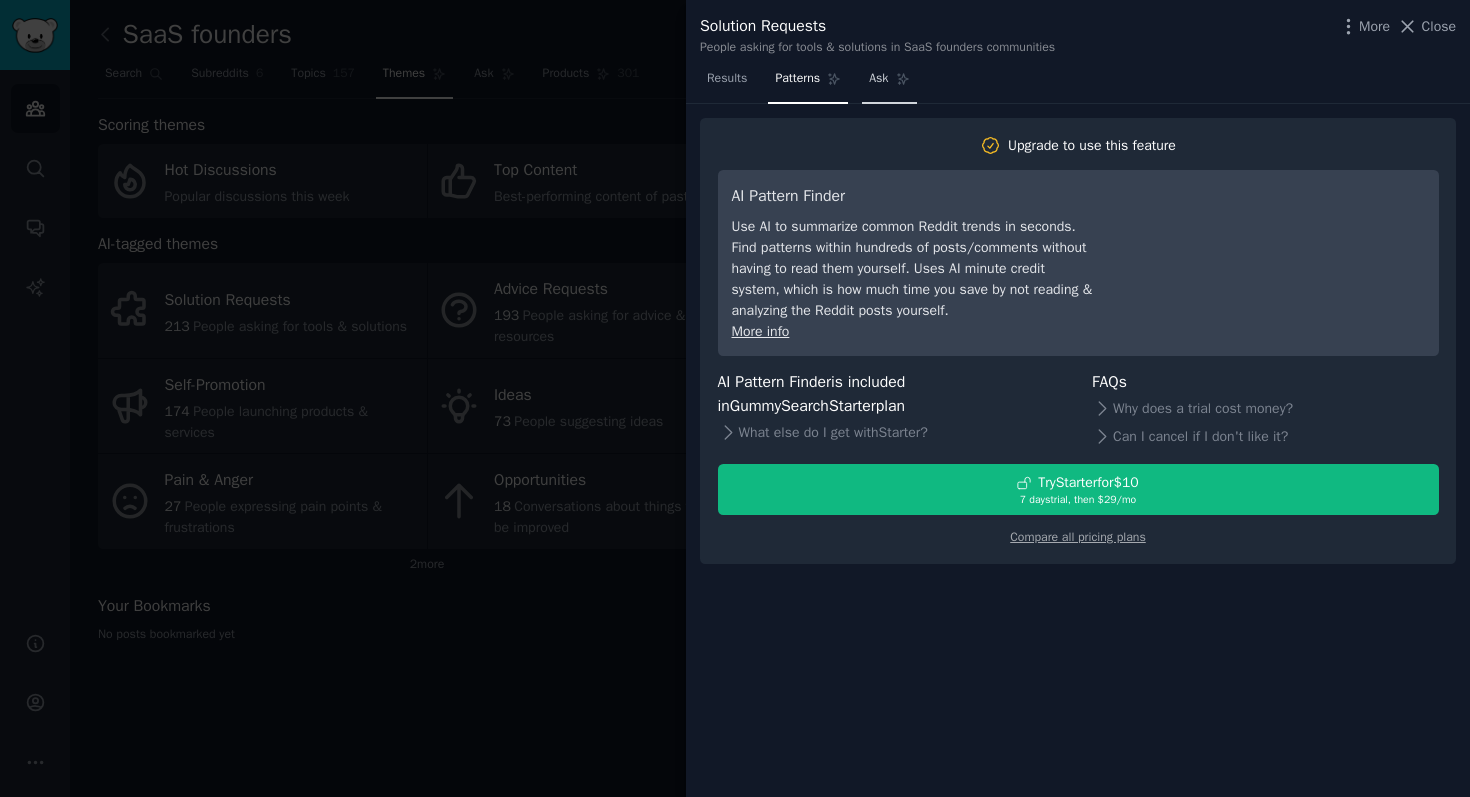 click on "Ask" at bounding box center [889, 83] 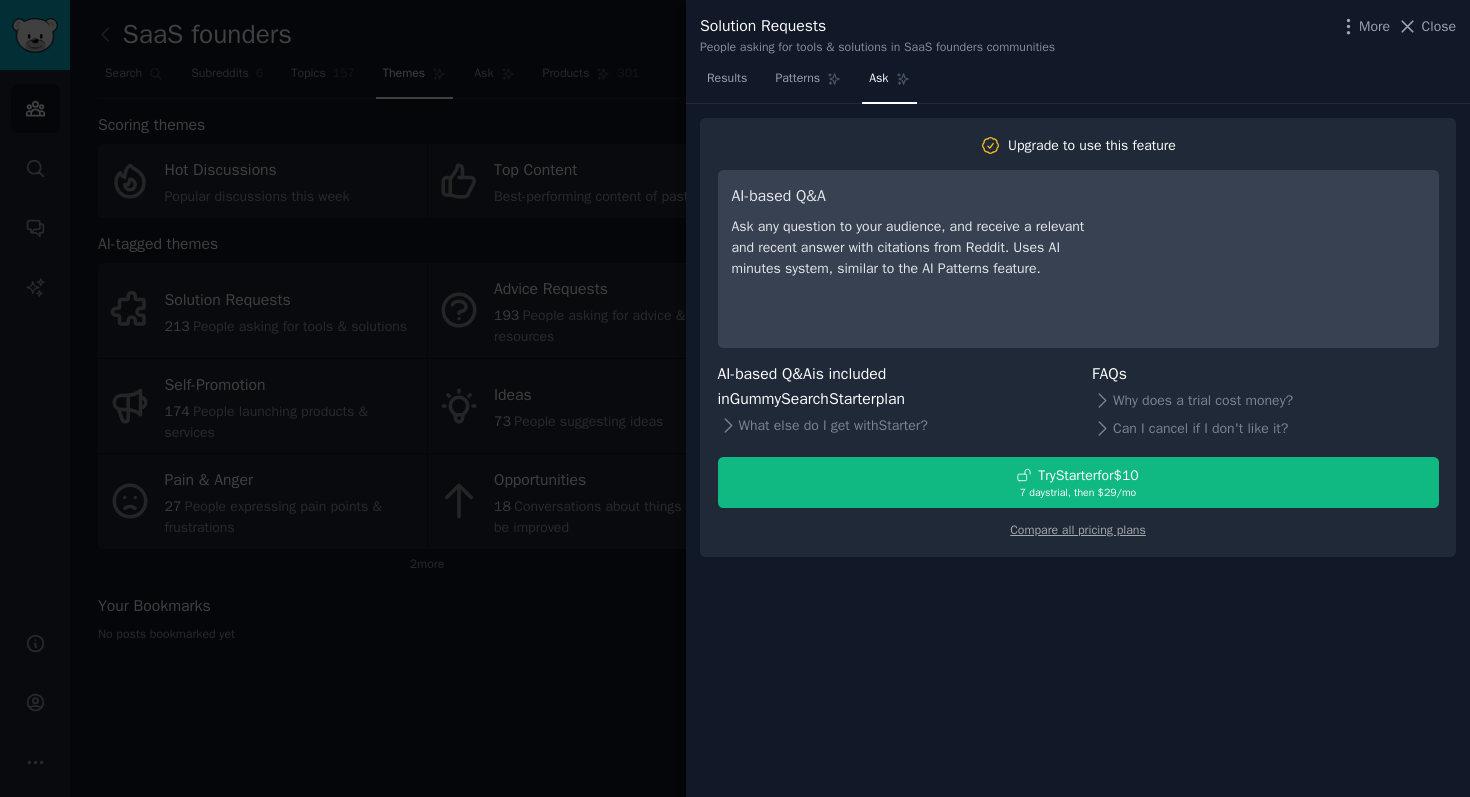 click at bounding box center (735, 398) 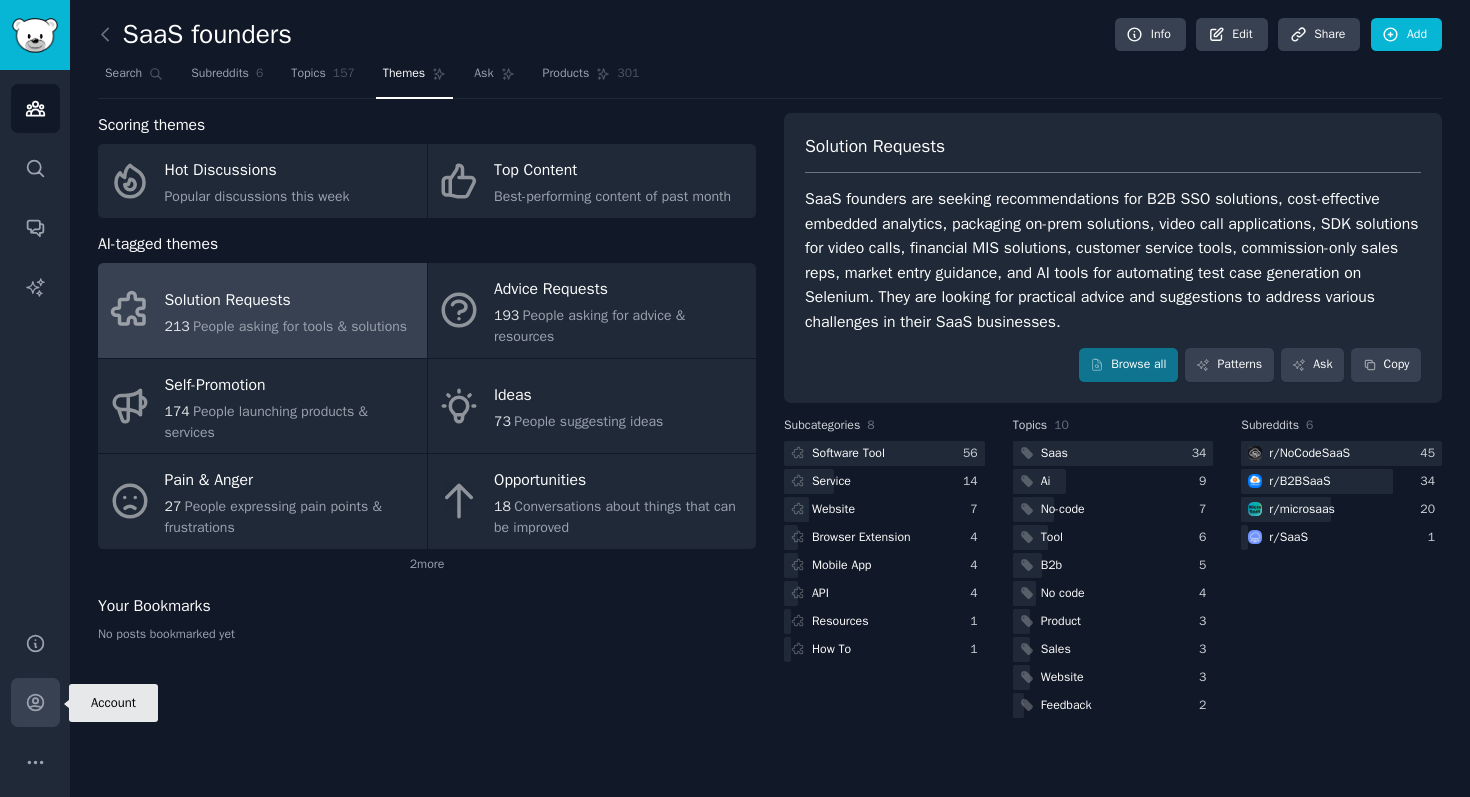 click 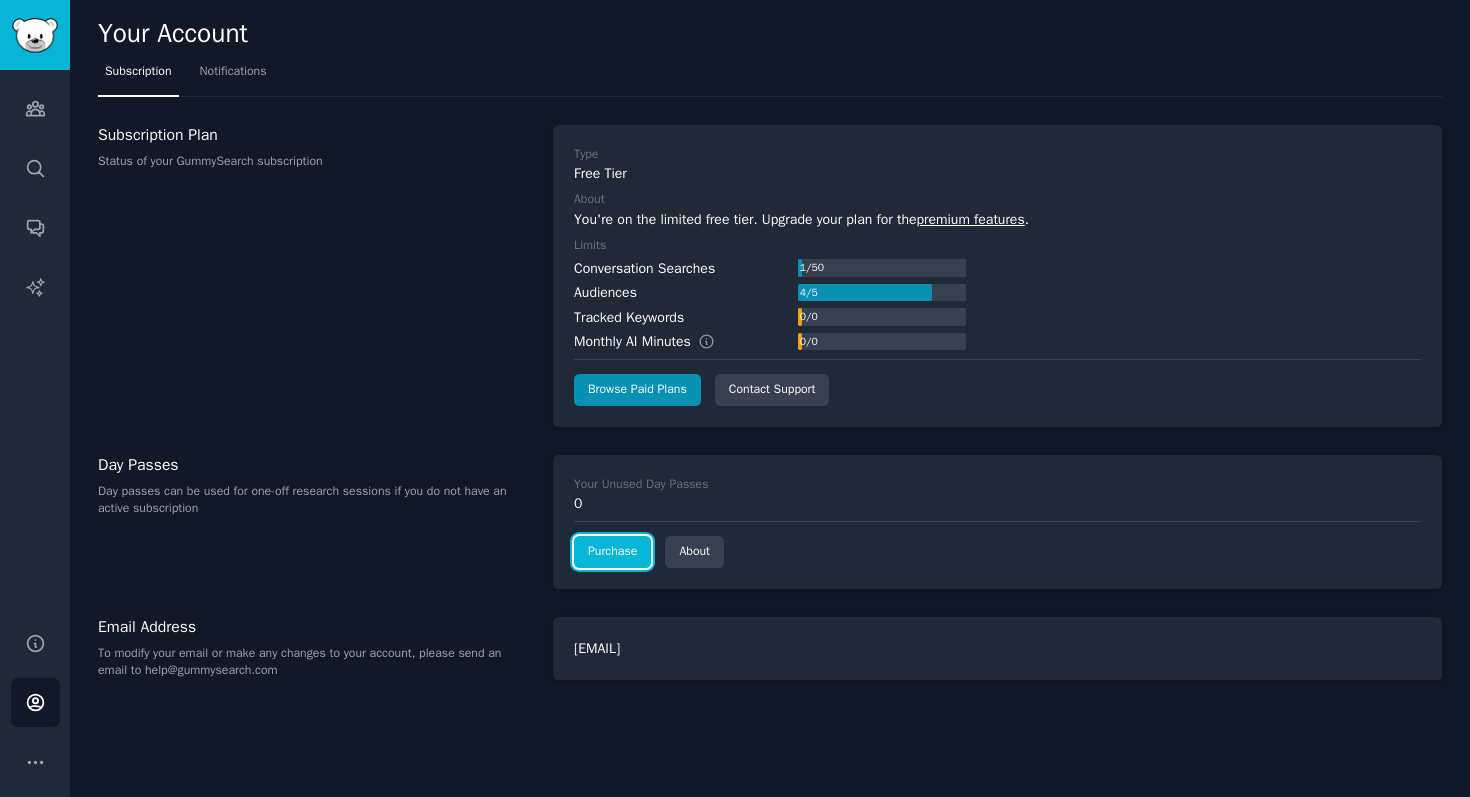 click on "Purchase" 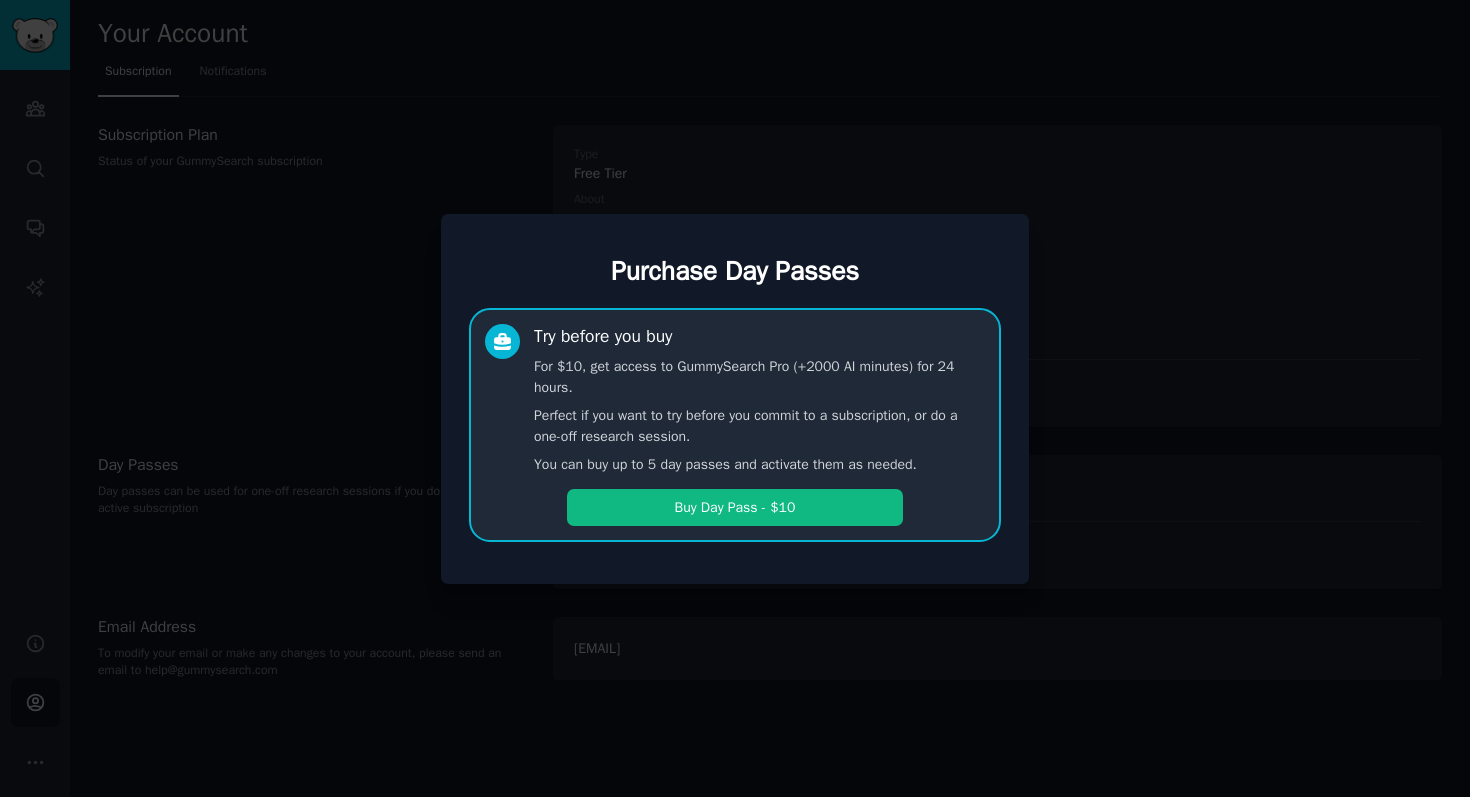 click at bounding box center [735, 398] 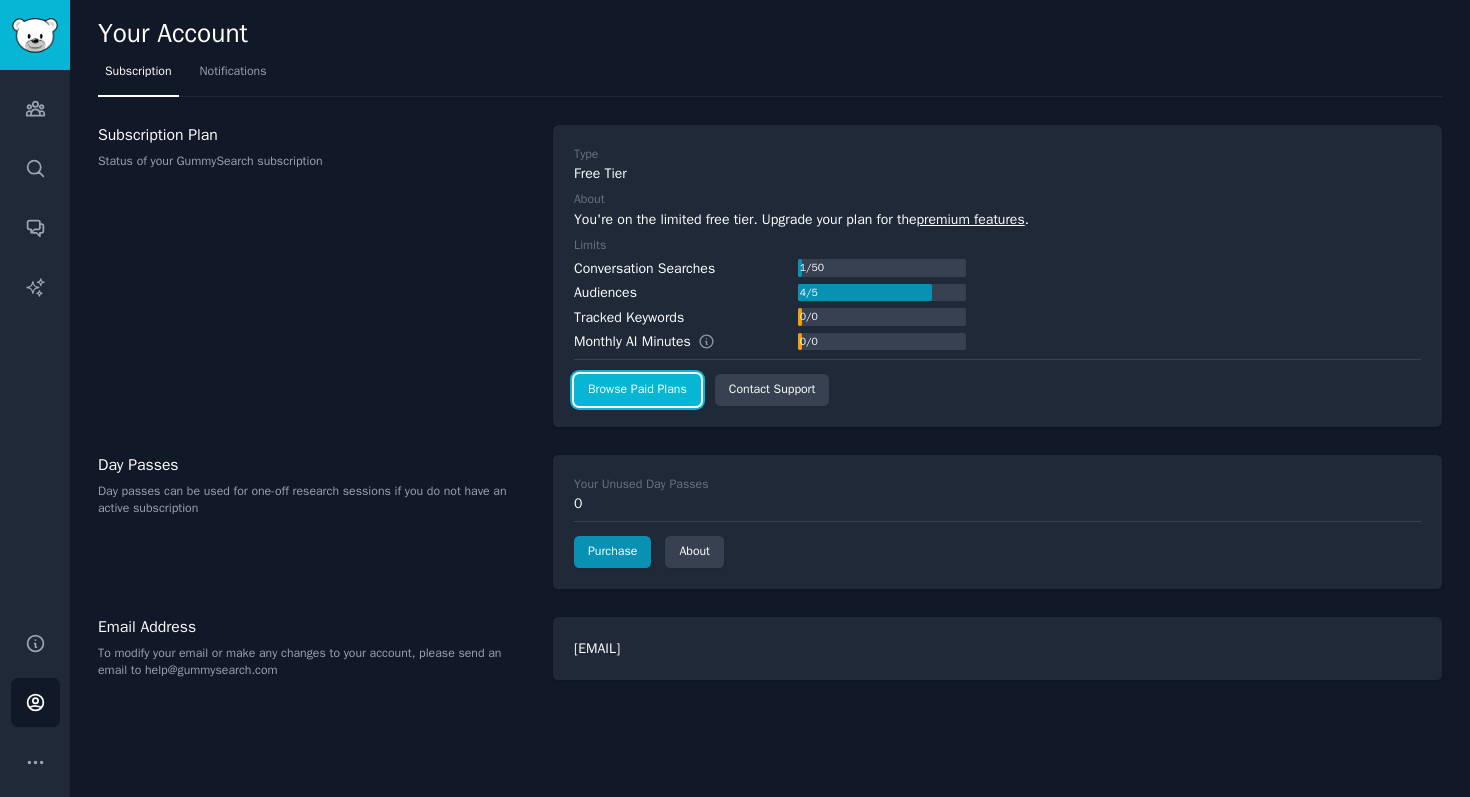 click on "Browse Paid Plans" at bounding box center [637, 390] 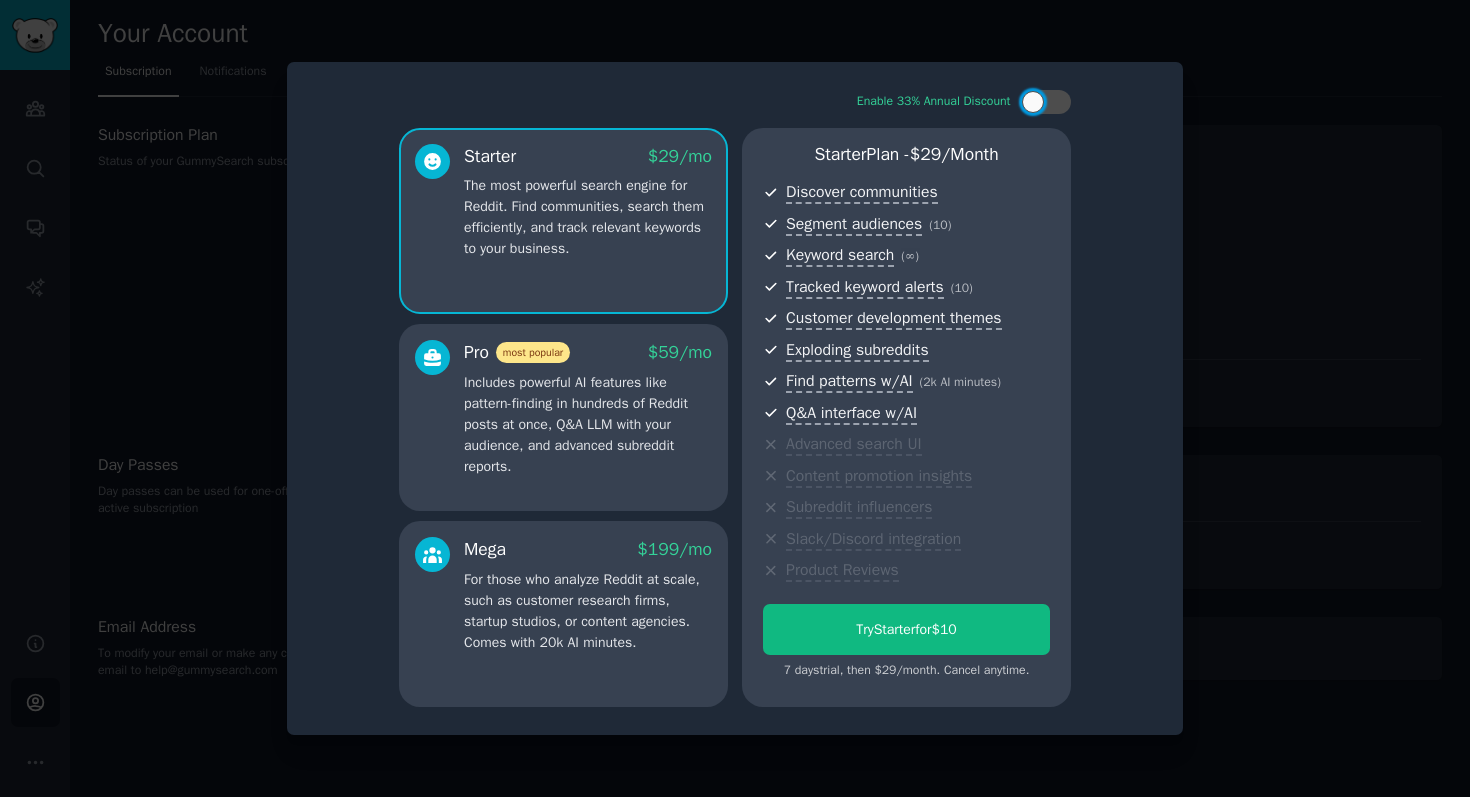 click on "Includes powerful AI features like pattern-finding in hundreds of Reddit posts at once, Q&A LLM with your audience, and advanced subreddit reports." at bounding box center [588, 424] 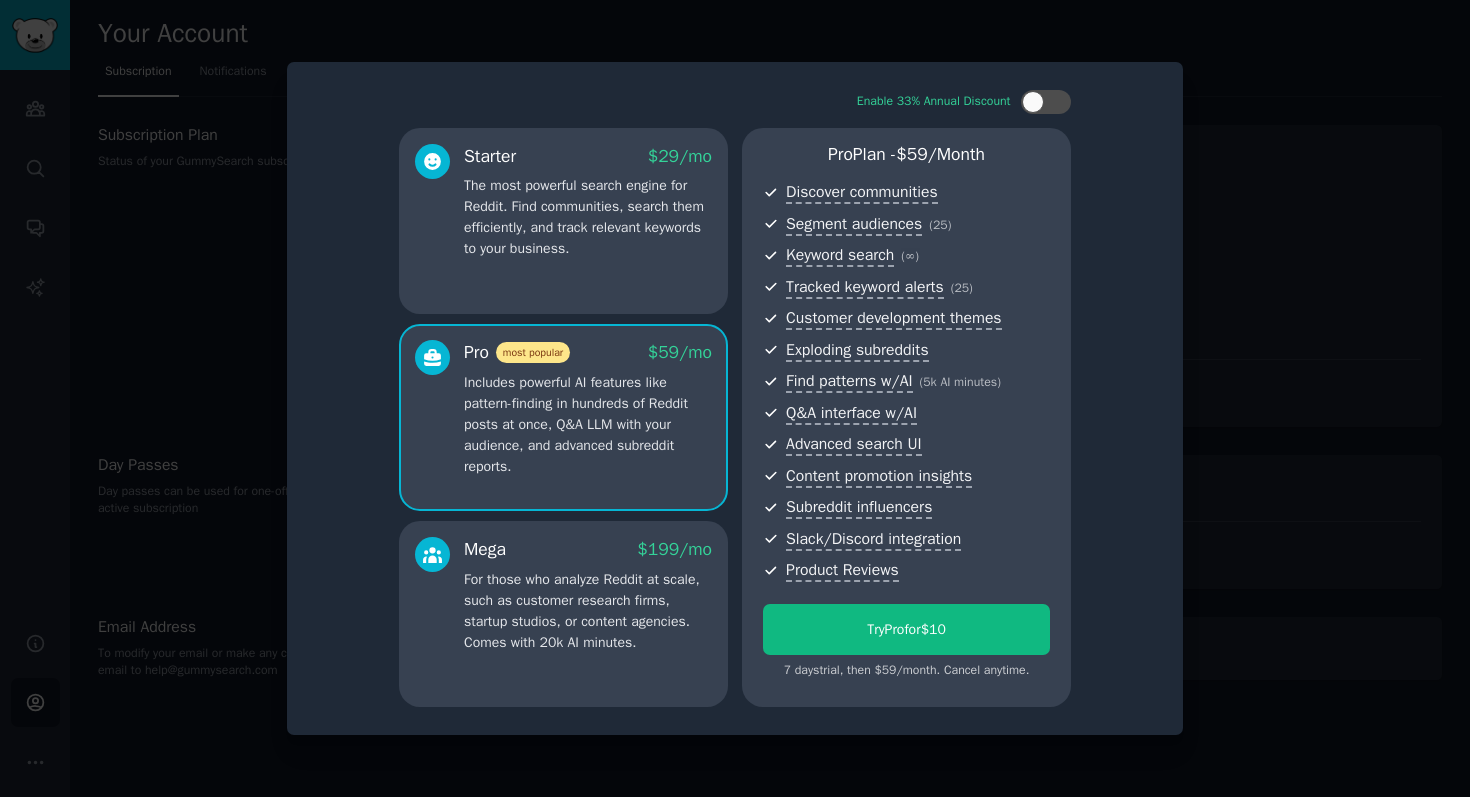 click on "The most powerful search engine for Reddit. Find communities, search them efficiently, and track relevant keywords to your business." at bounding box center (588, 217) 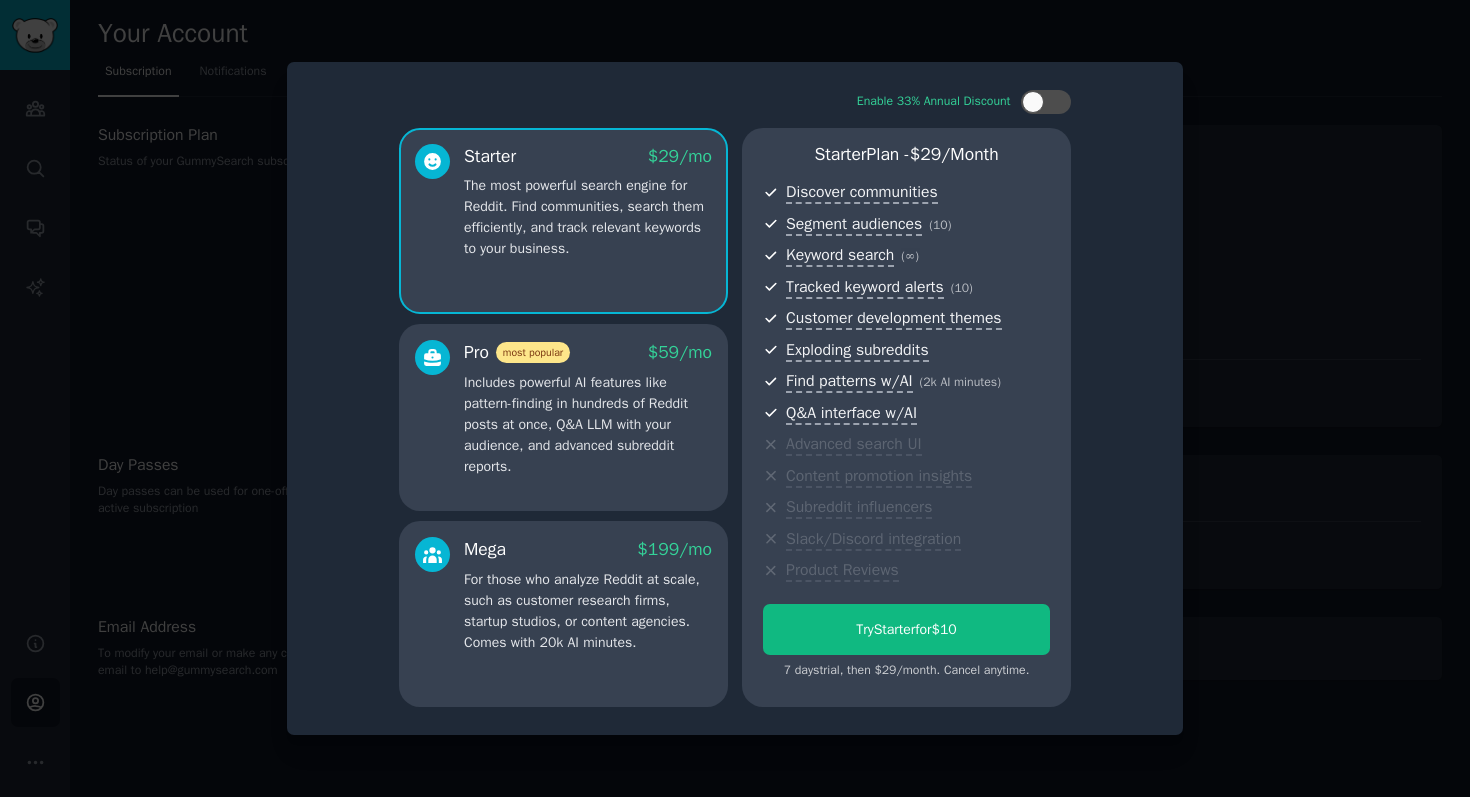 click on "For those who analyze Reddit at scale, such as customer research firms, startup studios, or content agencies. Comes with 20k AI minutes." at bounding box center [588, 611] 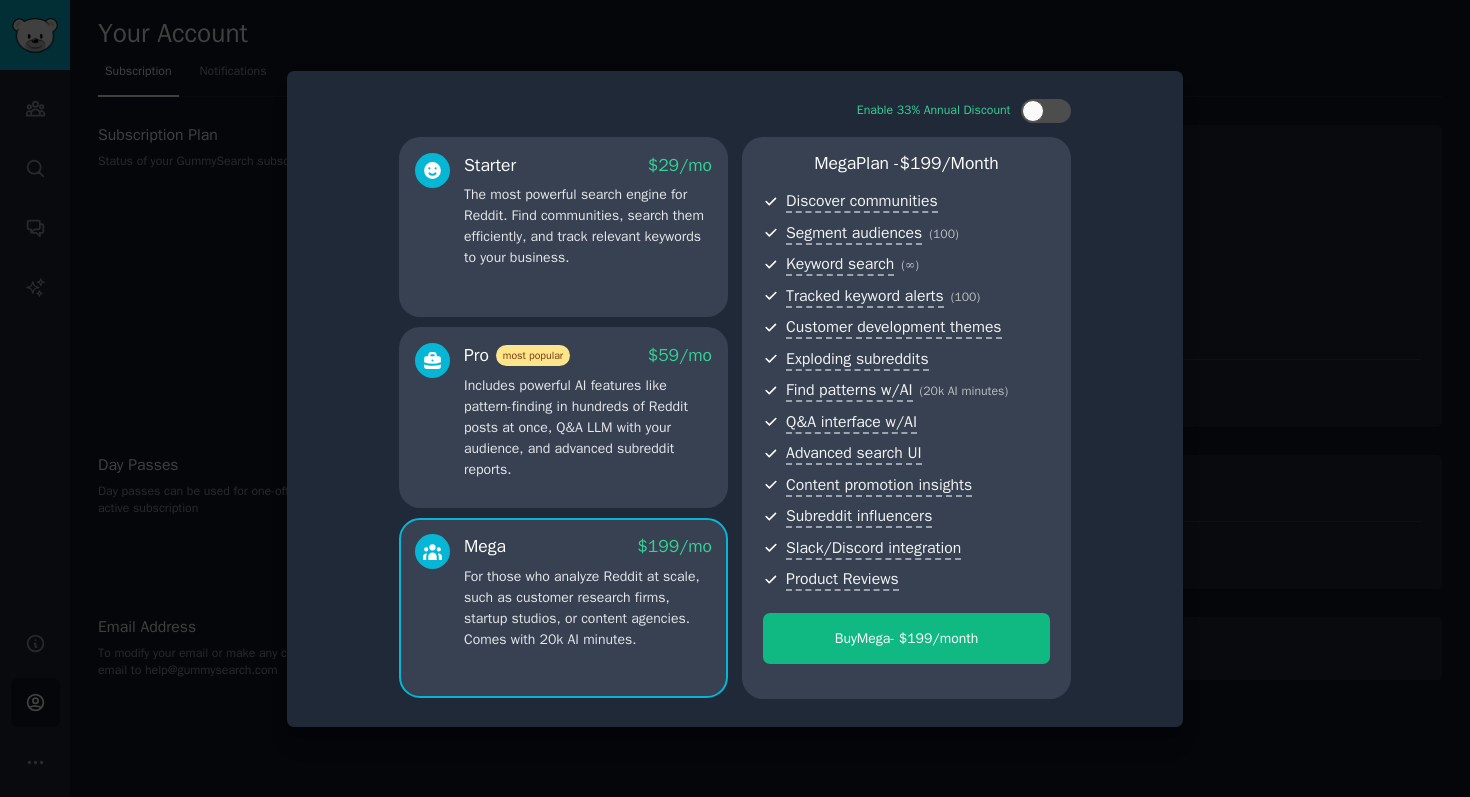 click on "Includes powerful AI features like pattern-finding in hundreds of Reddit posts at once, Q&A LLM with your audience, and advanced subreddit reports." at bounding box center [588, 427] 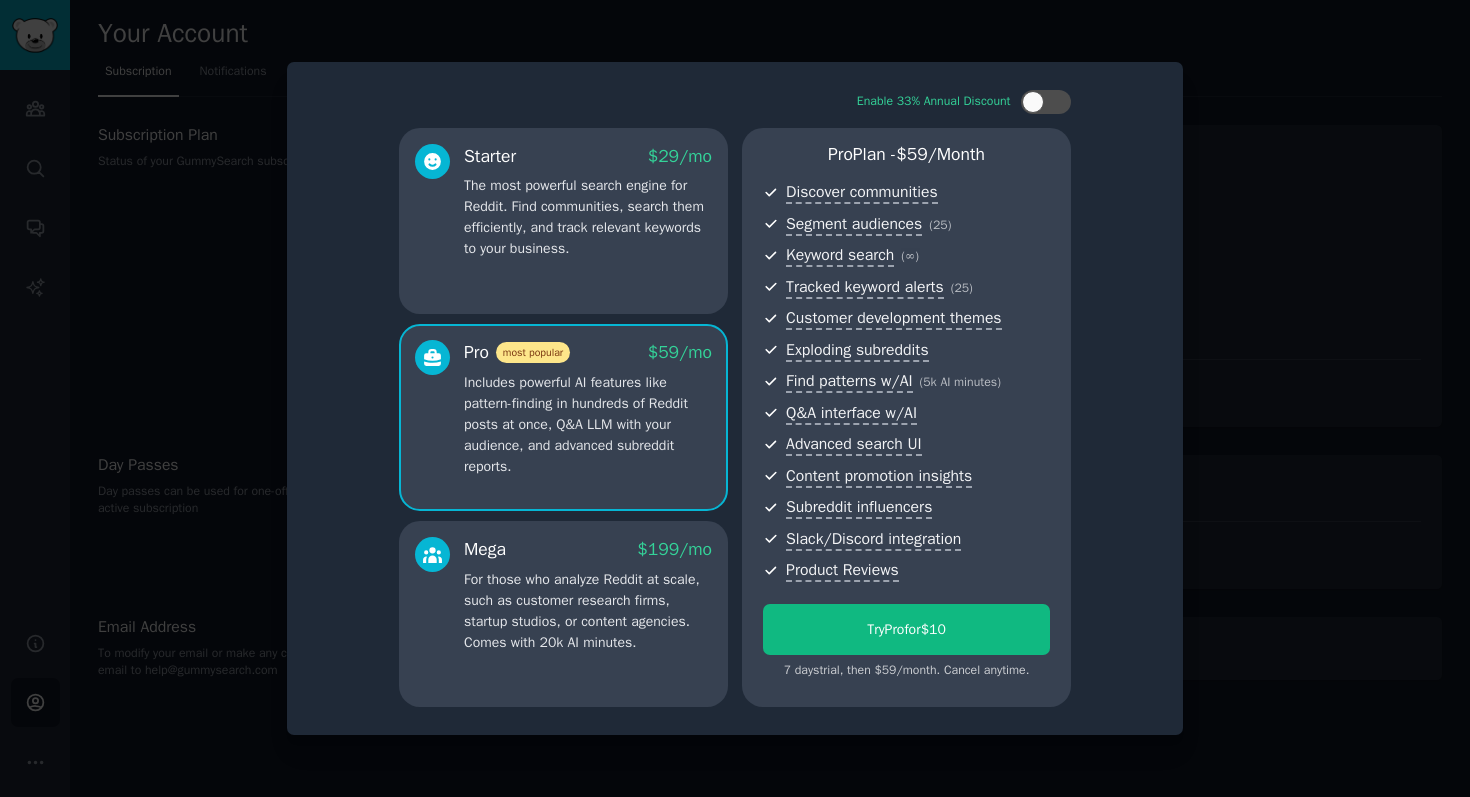 click on "Starter $ 29 /mo The most powerful search engine for Reddit. Find communities, search them efficiently, and track relevant keywords to your business." at bounding box center (563, 221) 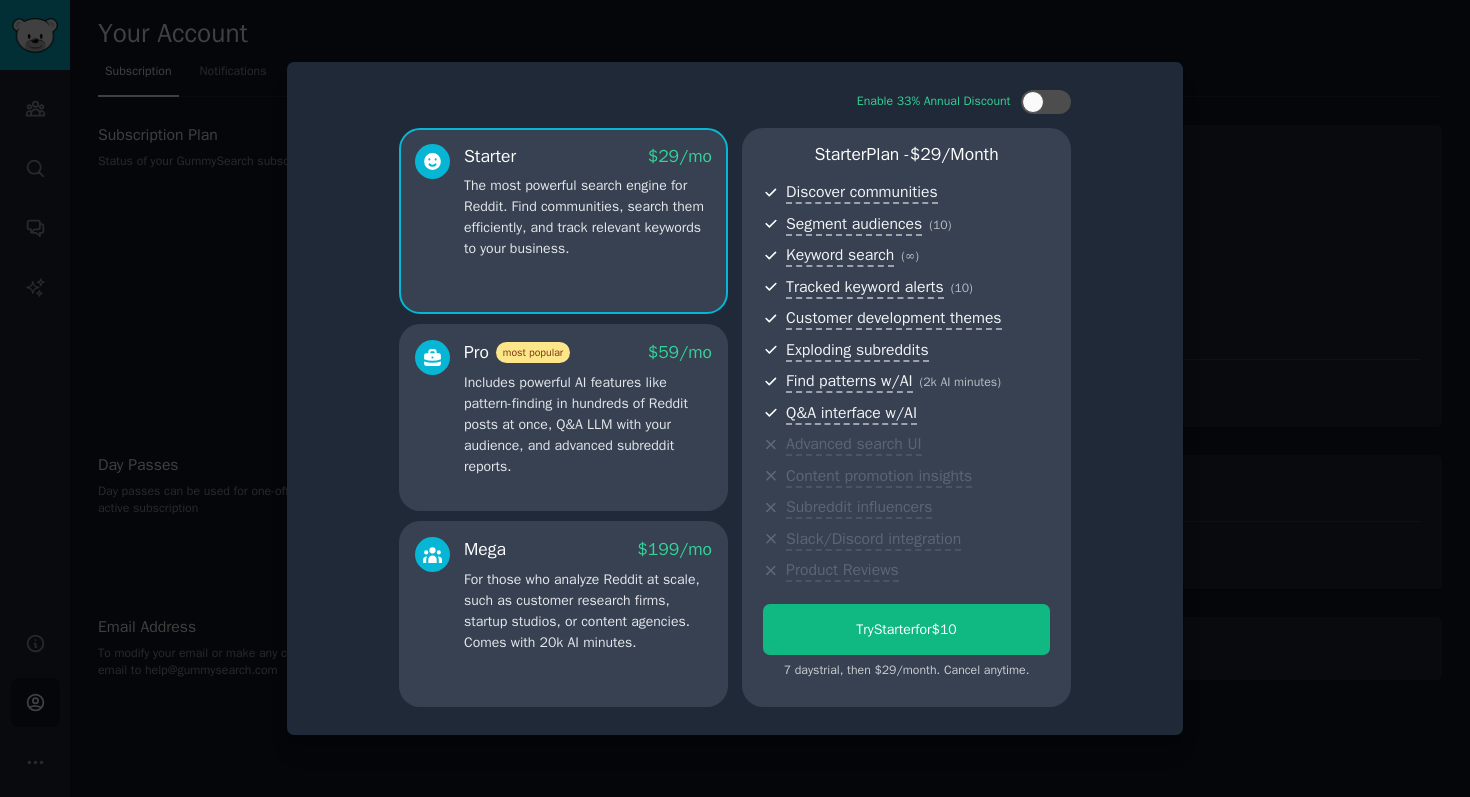 click on "For those who analyze Reddit at scale, such as customer research firms, startup studios, or content agencies. Comes with 20k AI minutes." at bounding box center [588, 611] 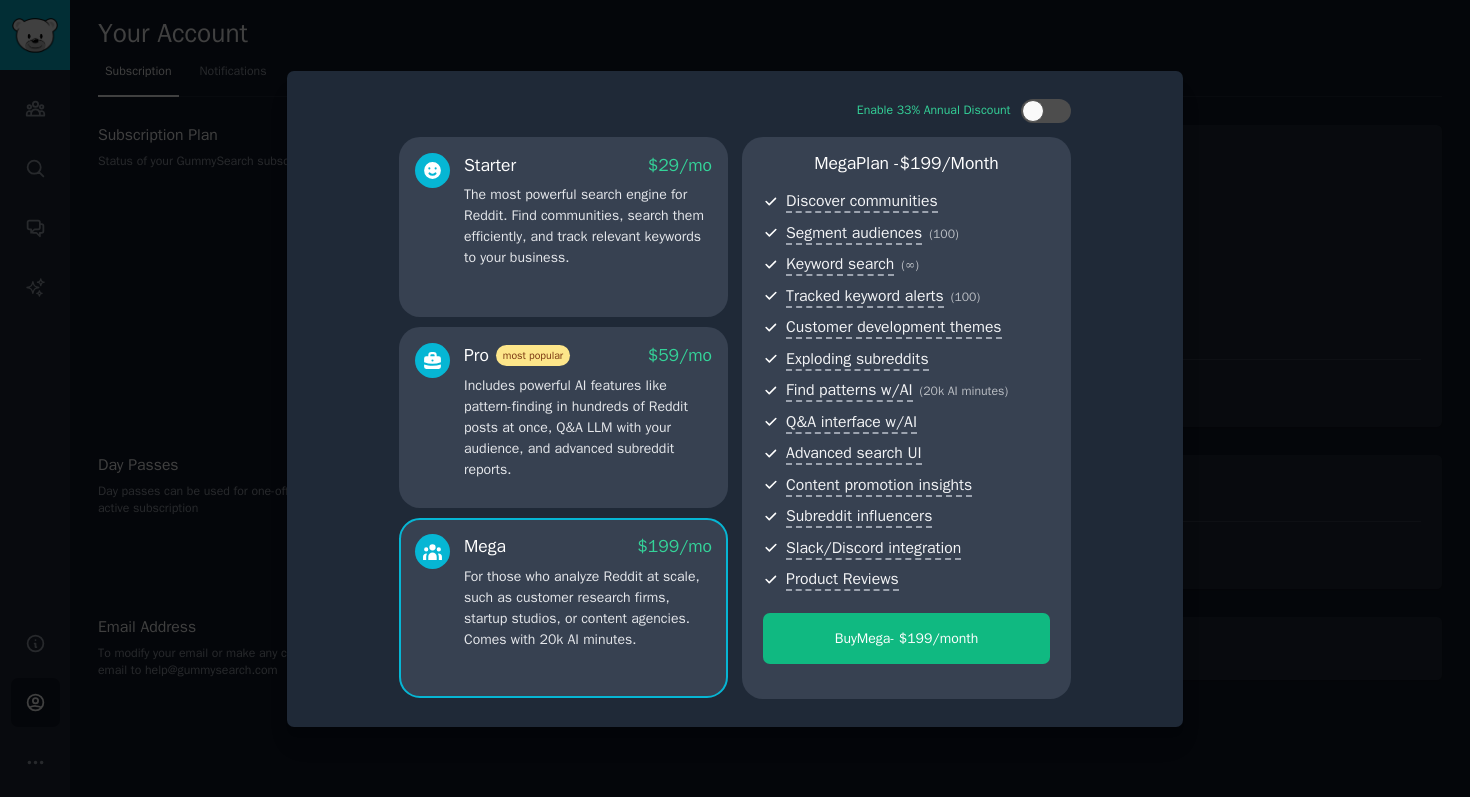 click on "Includes powerful AI features like pattern-finding in hundreds of Reddit posts at once, Q&A LLM with your audience, and advanced subreddit reports." at bounding box center (588, 427) 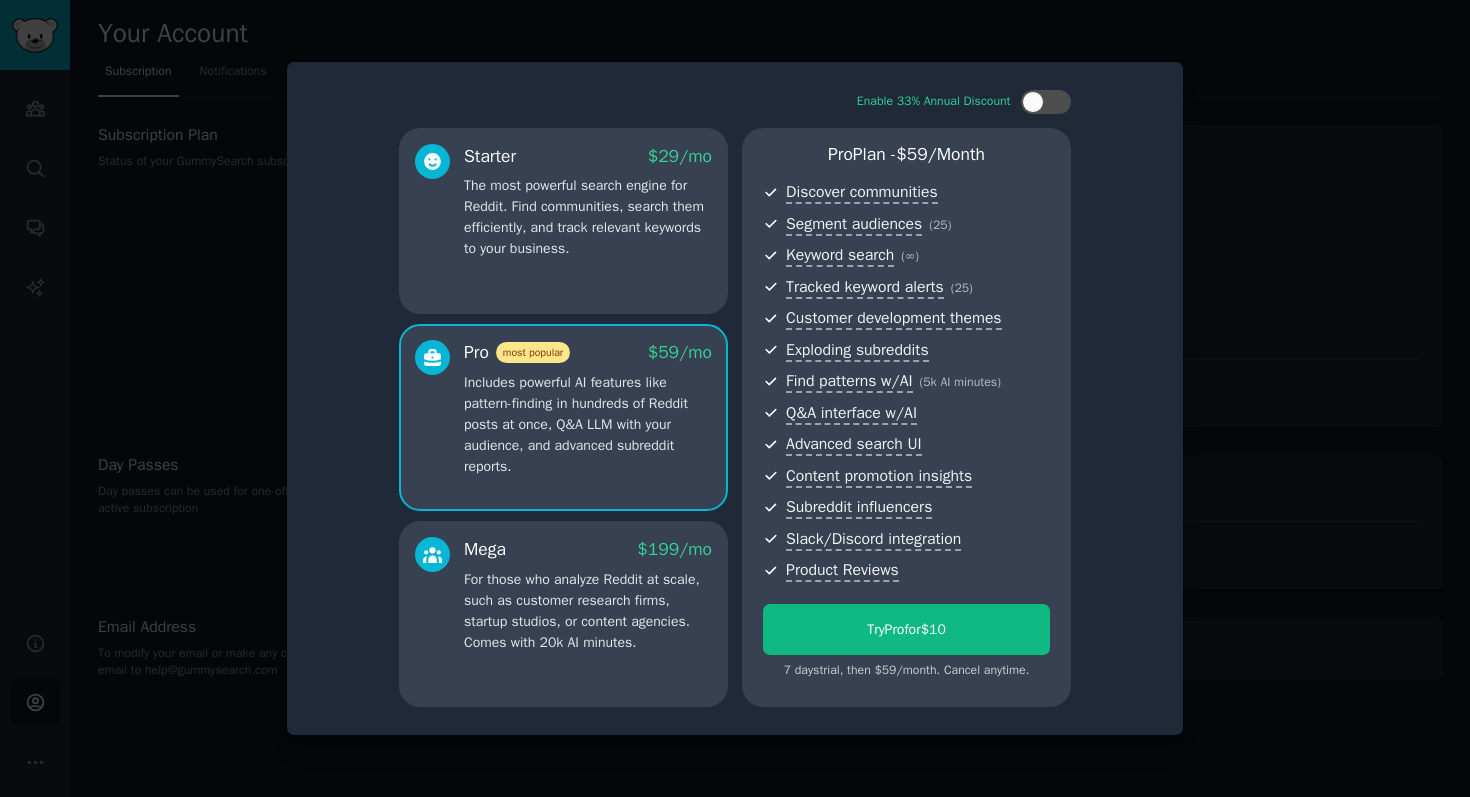 click on "For those who analyze Reddit at scale, such as customer research firms, startup studios, or content agencies. Comes with 20k AI minutes." at bounding box center (588, 611) 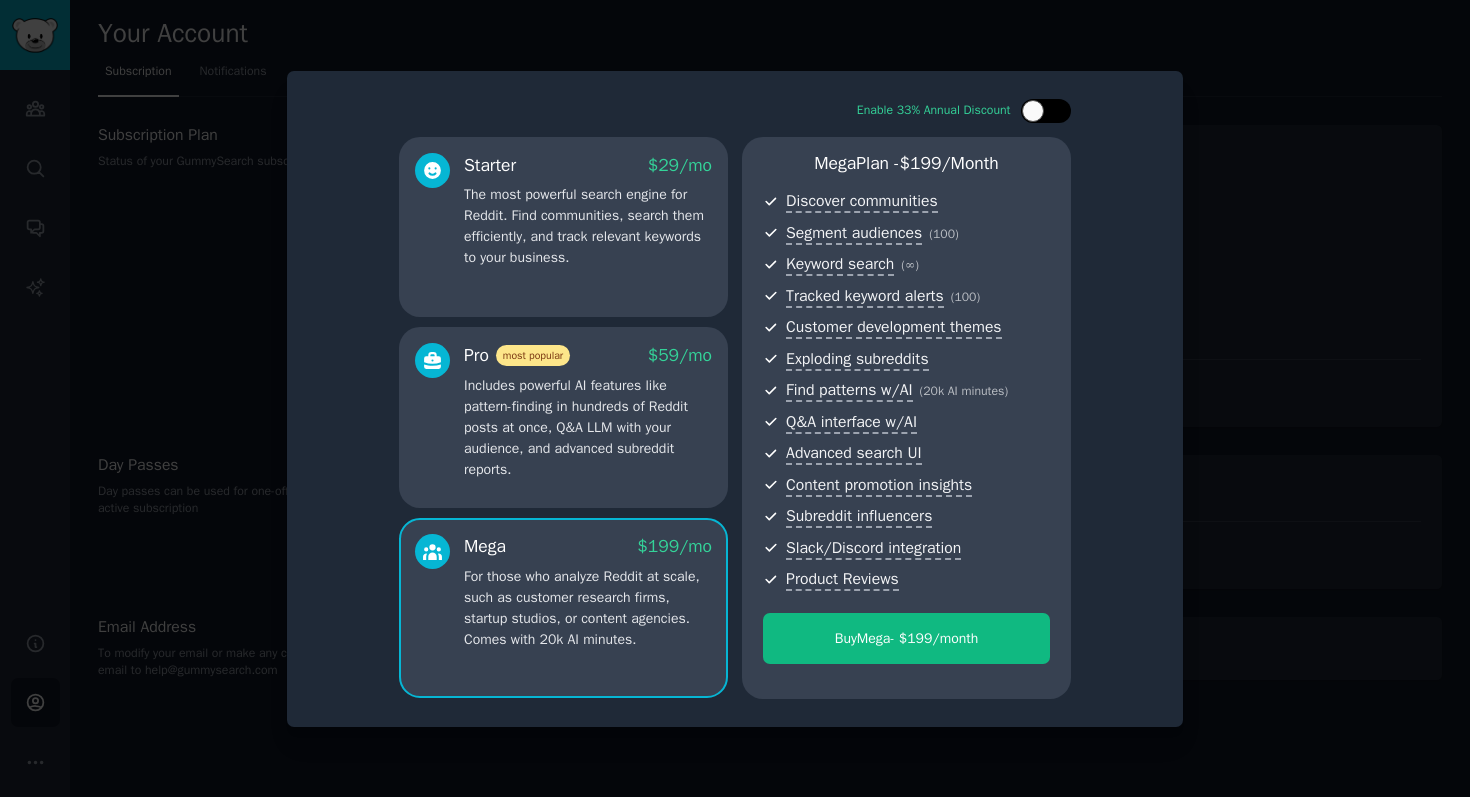 click at bounding box center (1046, 111) 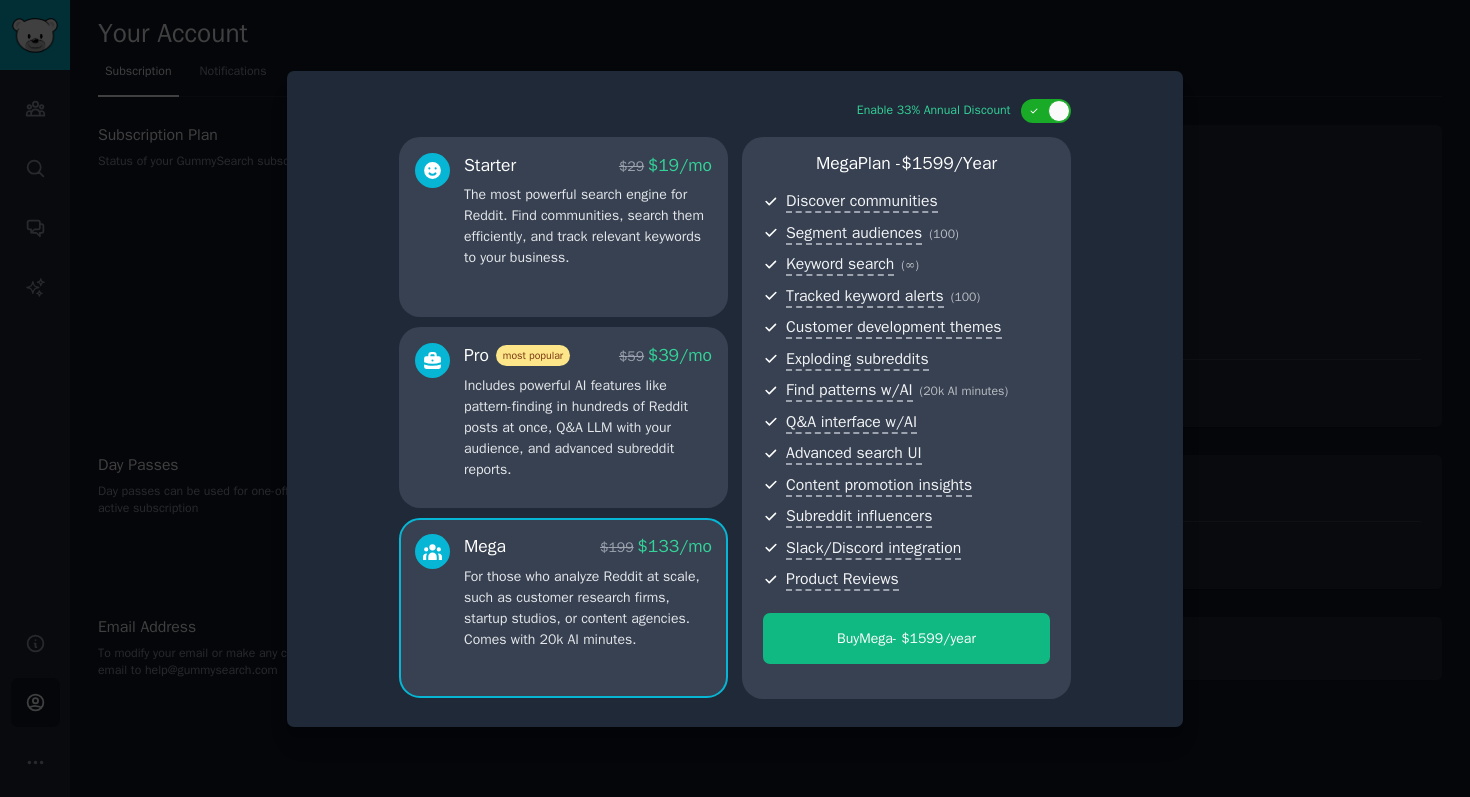click on "Includes powerful AI features like pattern-finding in hundreds of Reddit posts at once, Q&A LLM with your audience, and advanced subreddit reports." at bounding box center [588, 427] 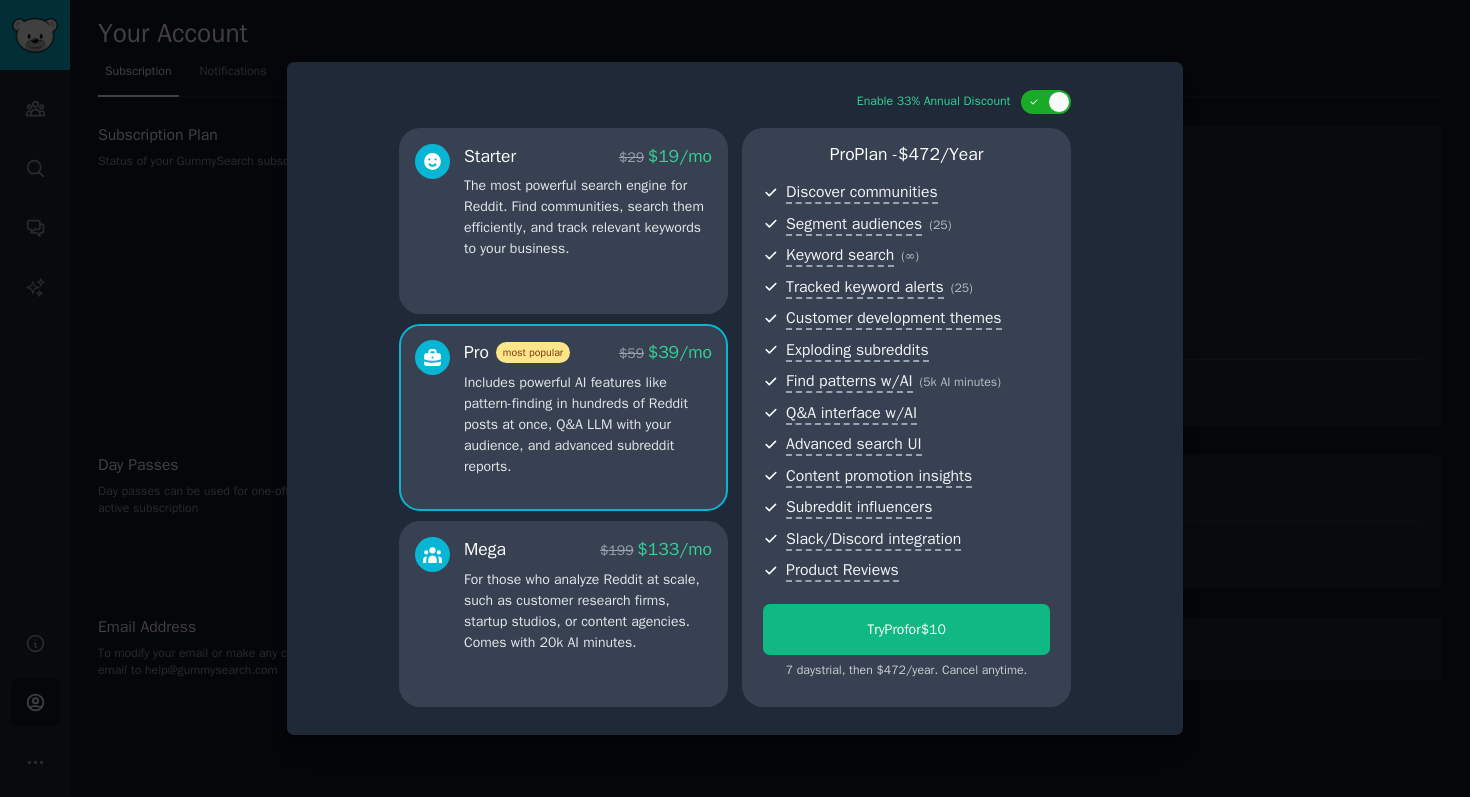 click on "For those who analyze Reddit at scale, such as customer research firms, startup studios, or content agencies. Comes with 20k AI minutes." at bounding box center [588, 611] 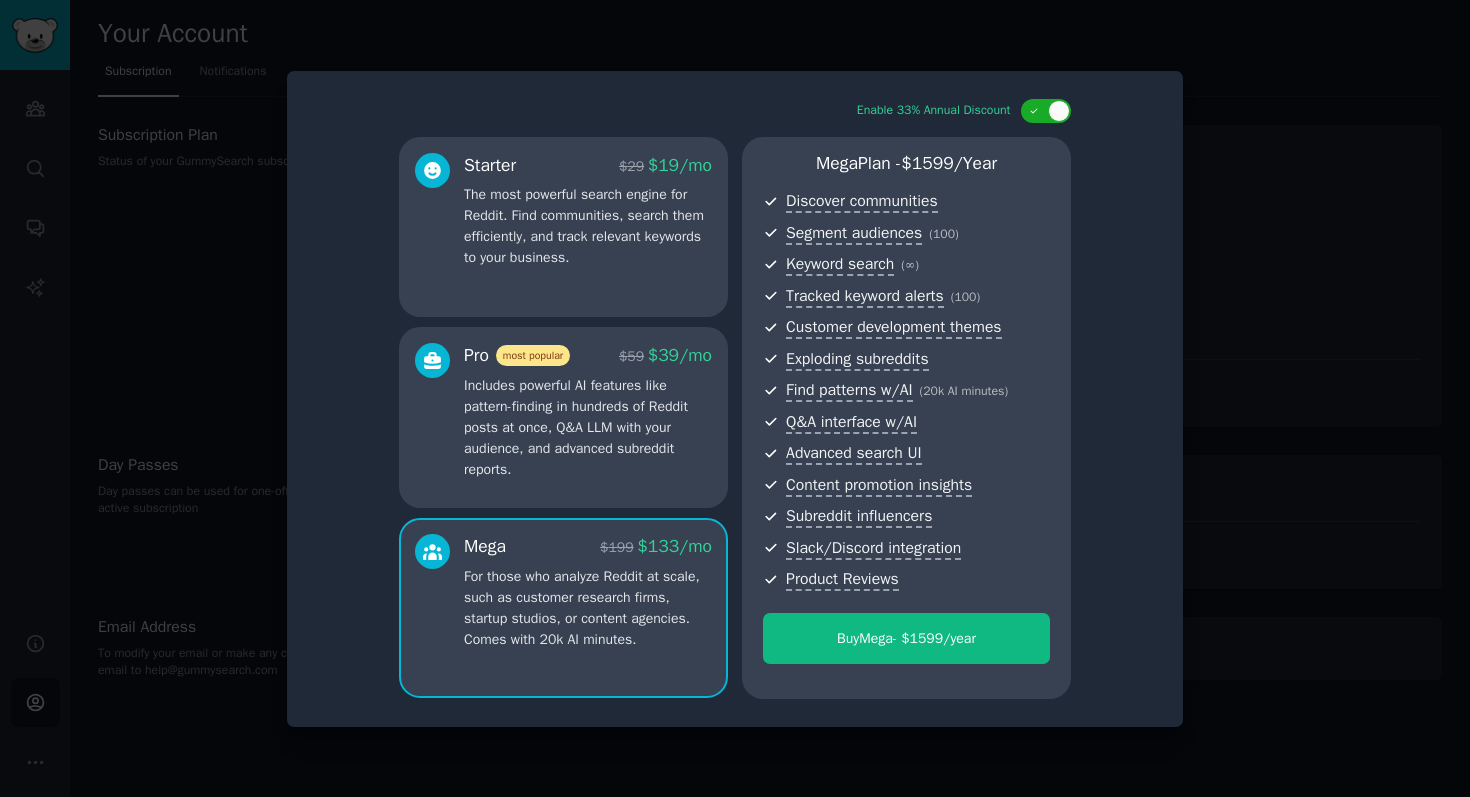 click on "The most powerful search engine for Reddit. Find communities, search them efficiently, and track relevant keywords to your business." at bounding box center (588, 226) 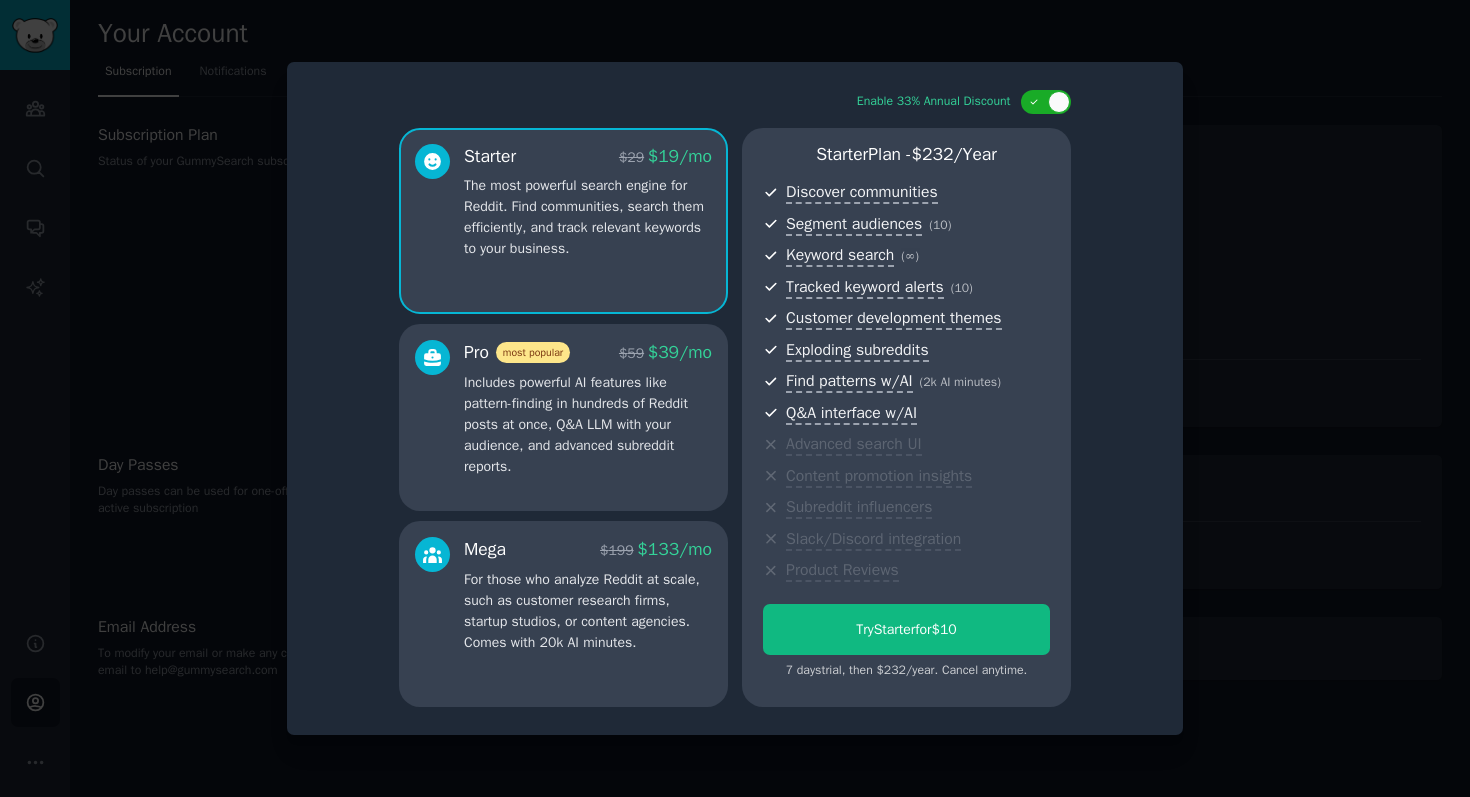 click on "Includes powerful AI features like pattern-finding in hundreds of Reddit posts at once, Q&A LLM with your audience, and advanced subreddit reports." at bounding box center (588, 424) 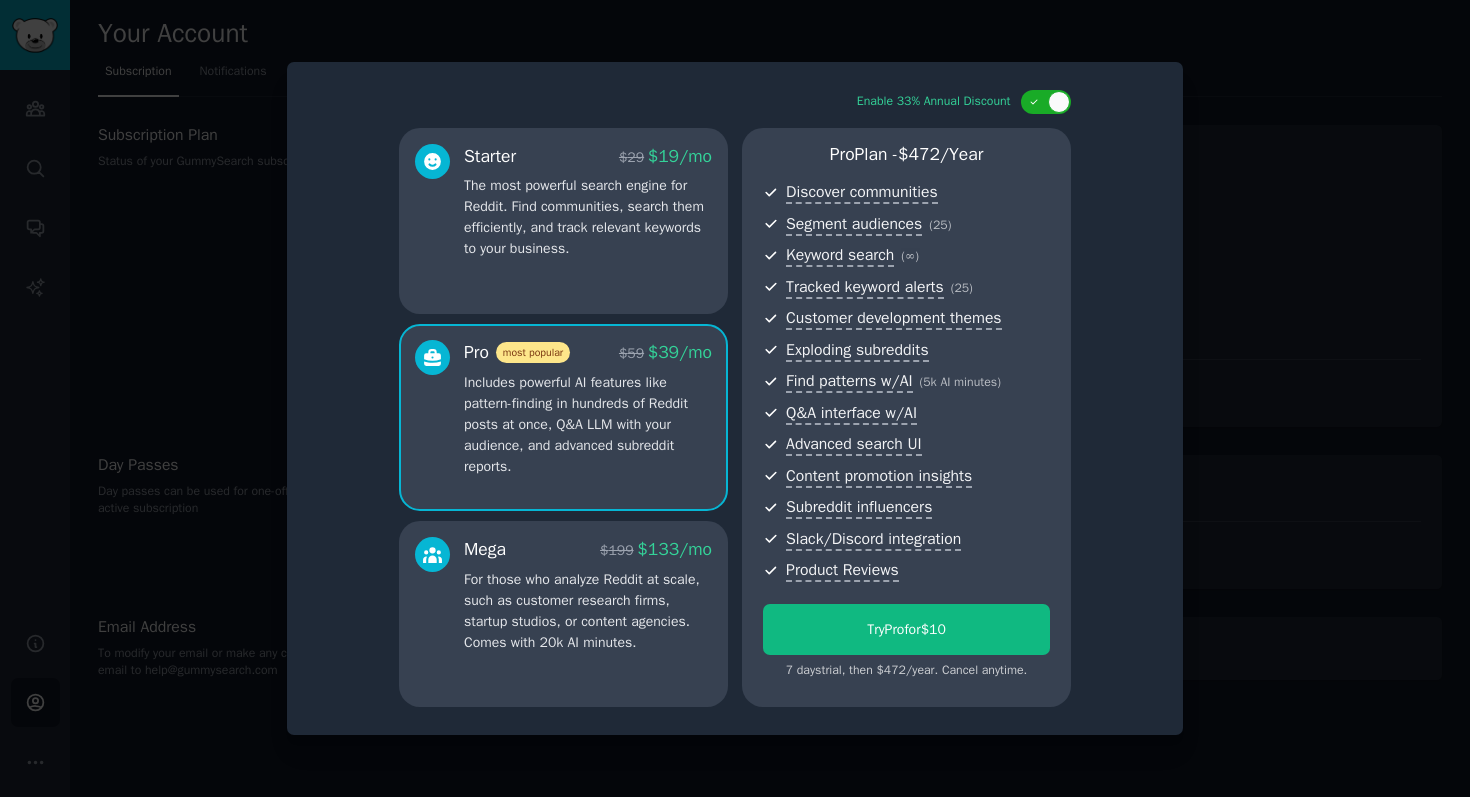 click on "For those who analyze Reddit at scale, such as customer research firms, startup studios, or content agencies. Comes with 20k AI minutes." at bounding box center [588, 611] 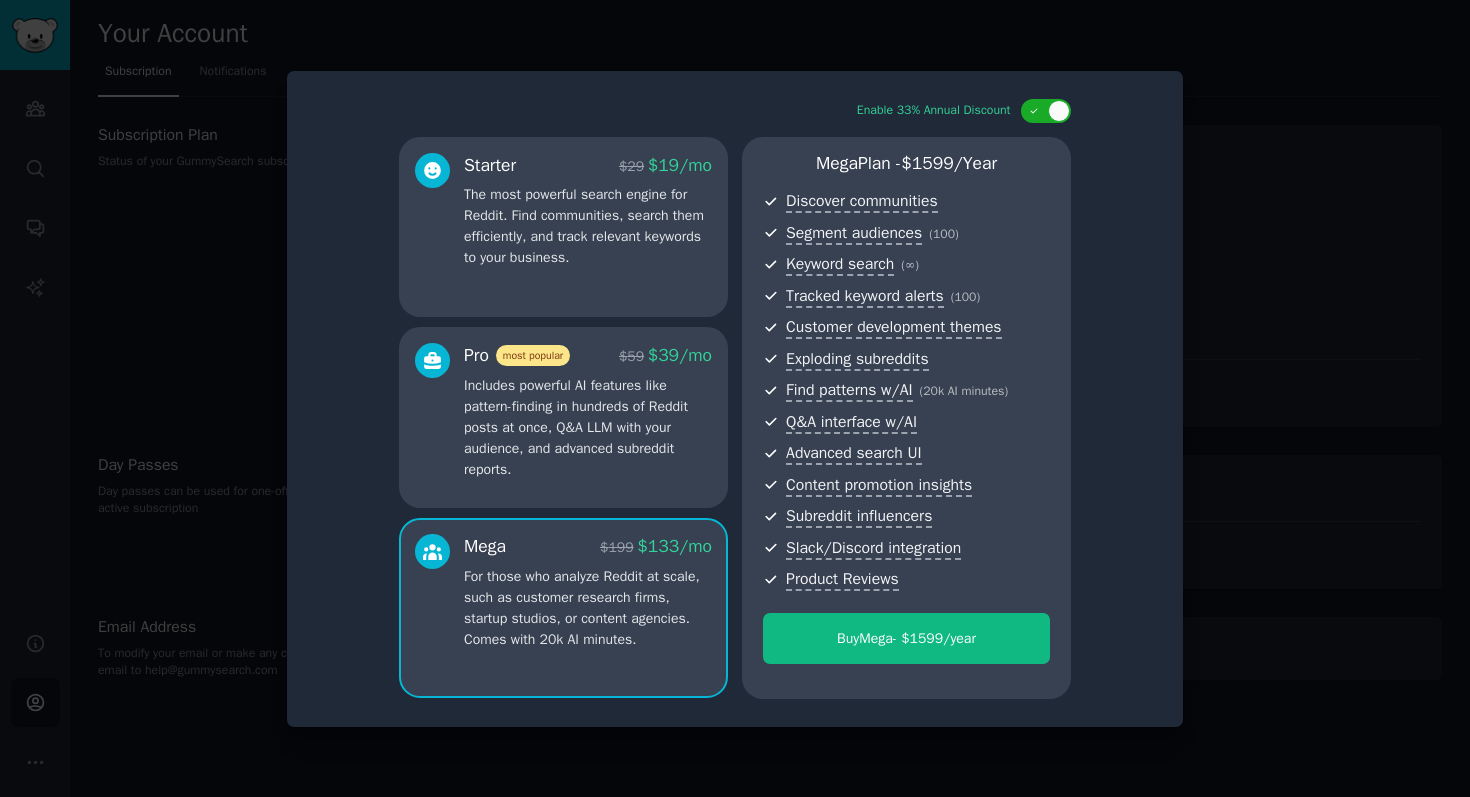 click on "Pro most popular $ 59 $ 39 /mo Includes powerful AI features like pattern-finding in hundreds of Reddit posts at once, Q&A LLM with your audience, and advanced subreddit reports." at bounding box center (563, 417) 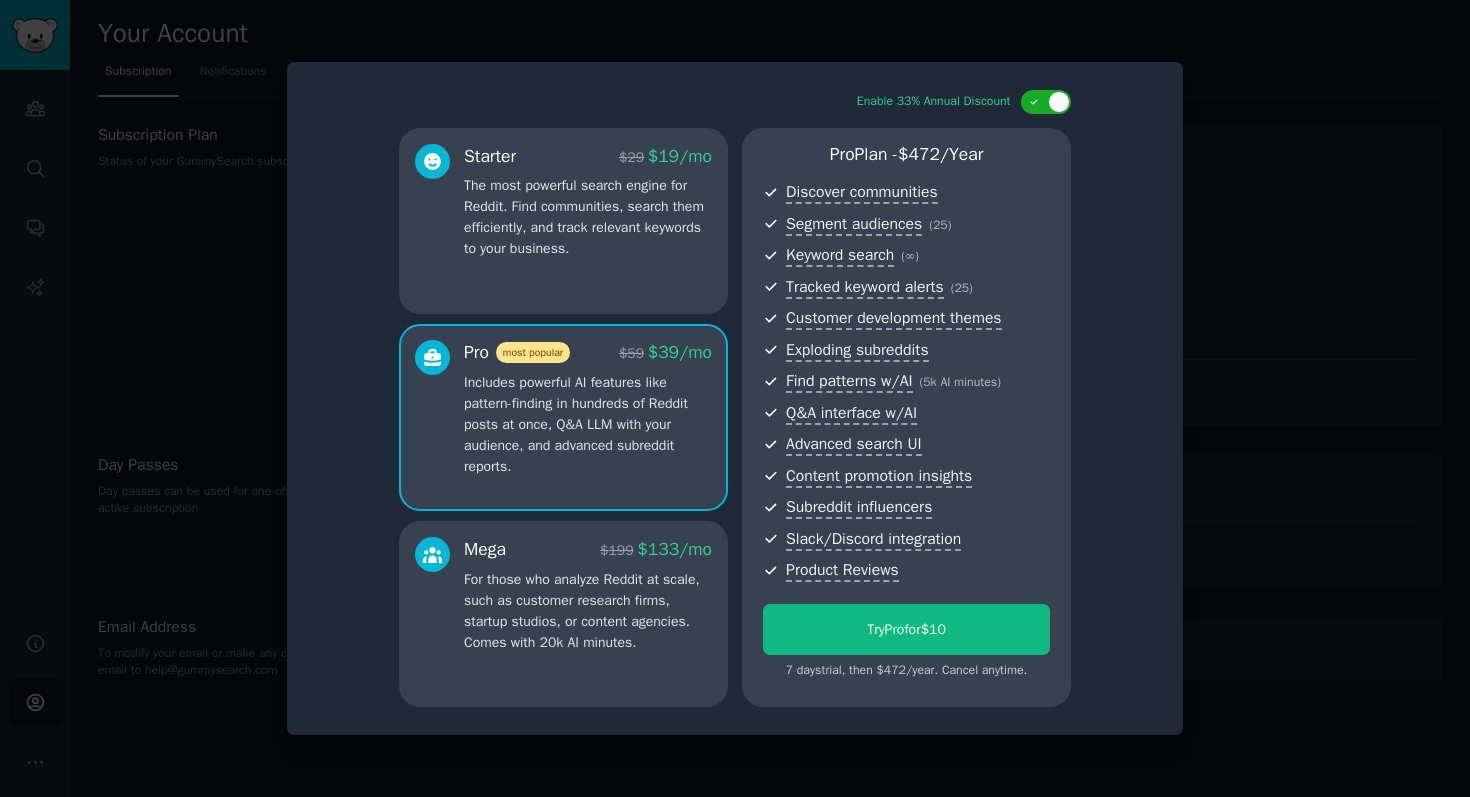 click on "Starter $ 29 $ 19 /mo The most powerful search engine for Reddit. Find communities, search them efficiently, and track relevant keywords to your business." at bounding box center (563, 221) 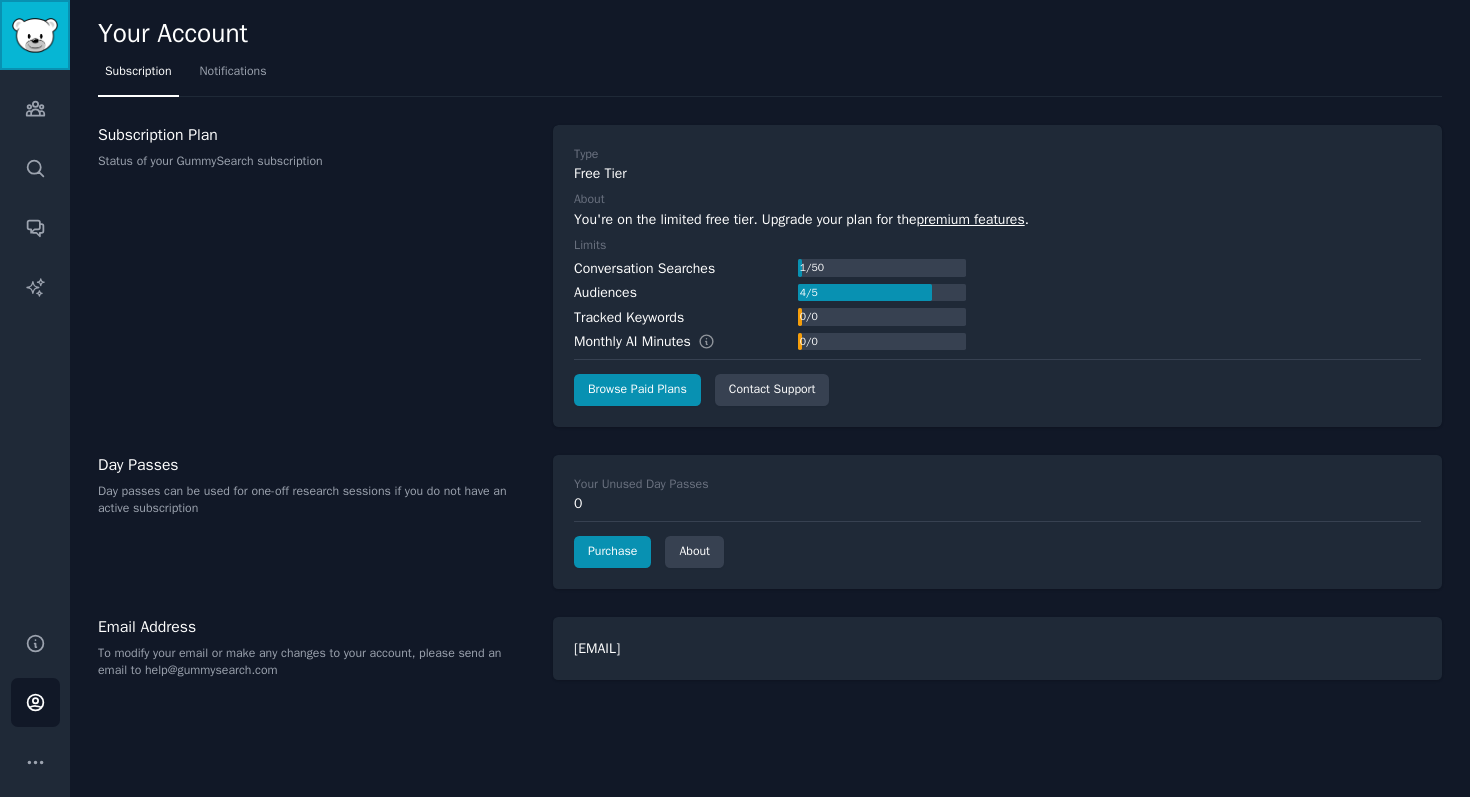 click at bounding box center [35, 35] 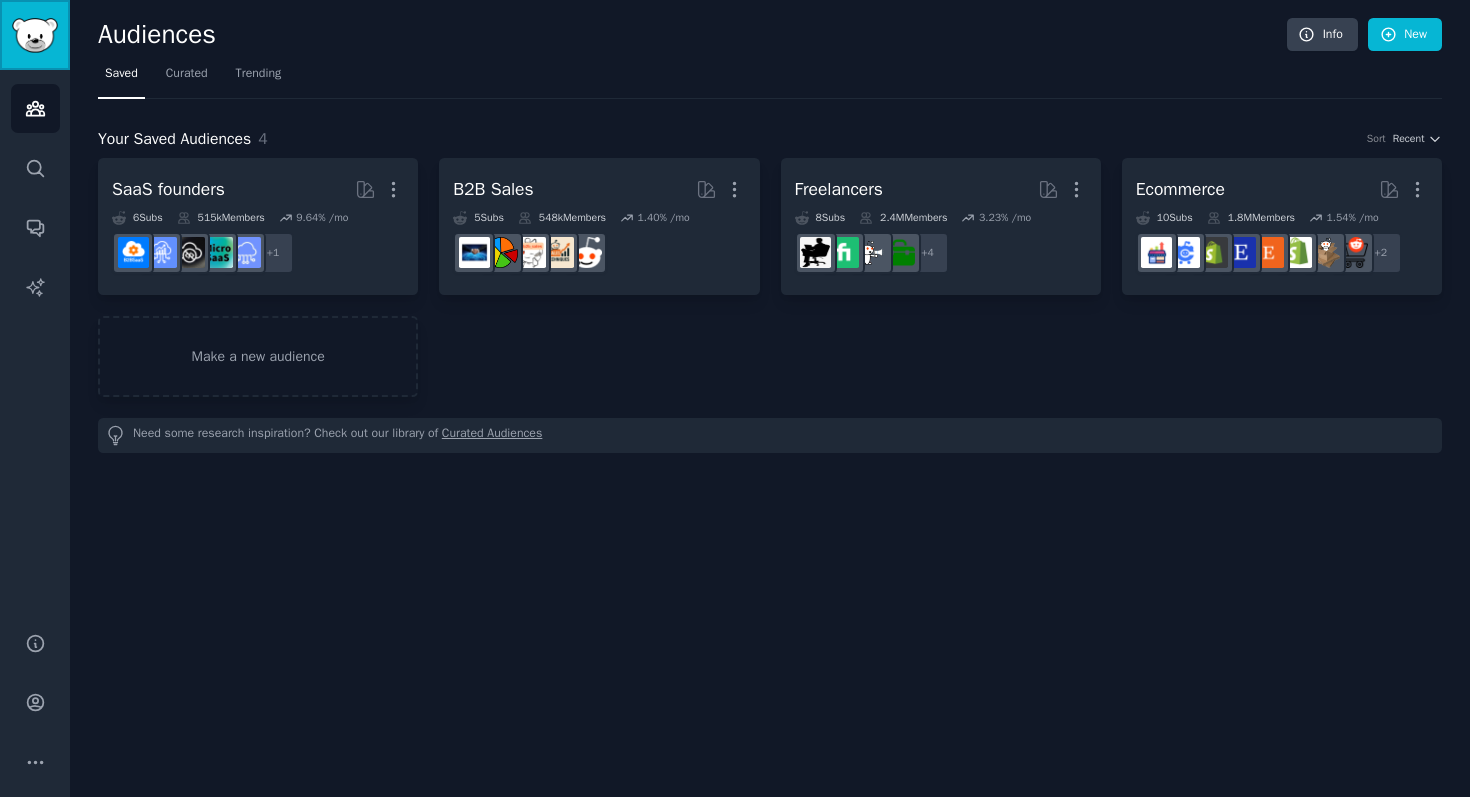 click at bounding box center [35, 35] 